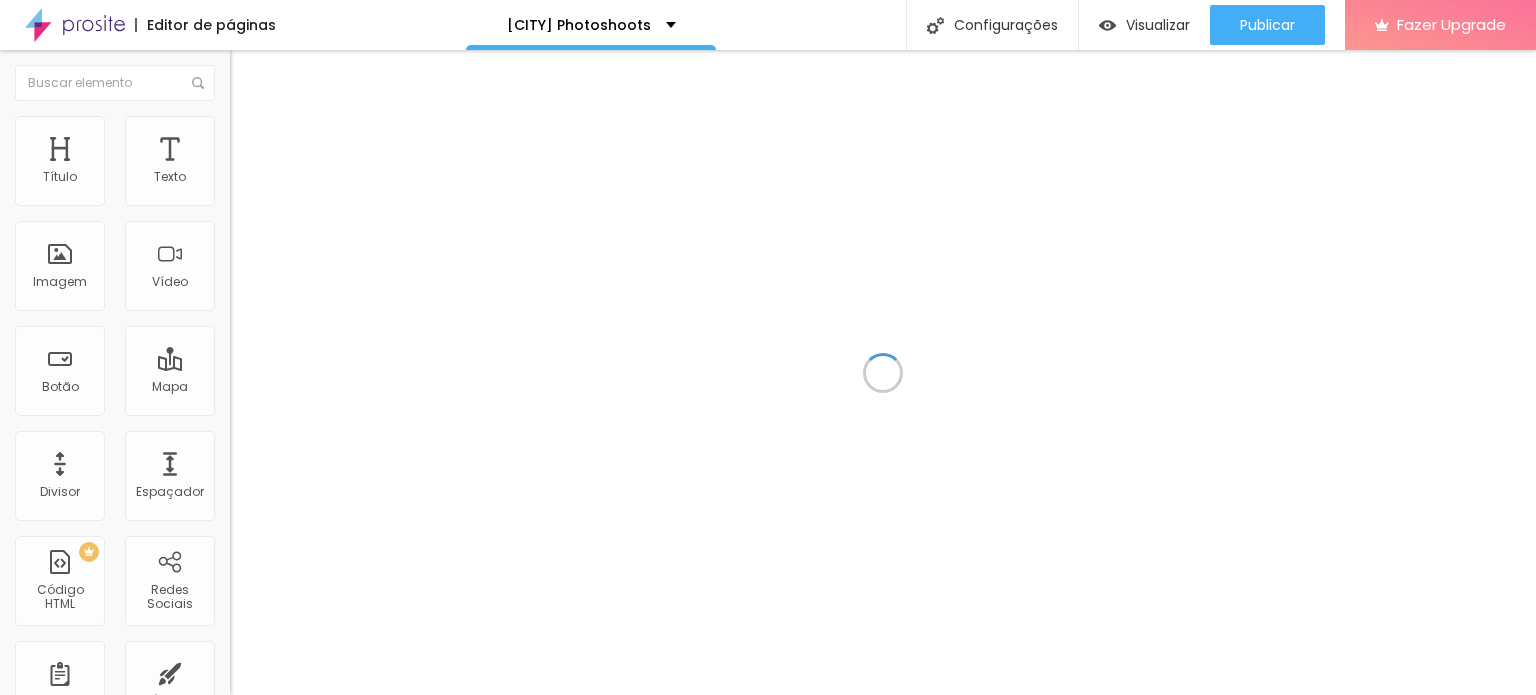 scroll, scrollTop: 0, scrollLeft: 0, axis: both 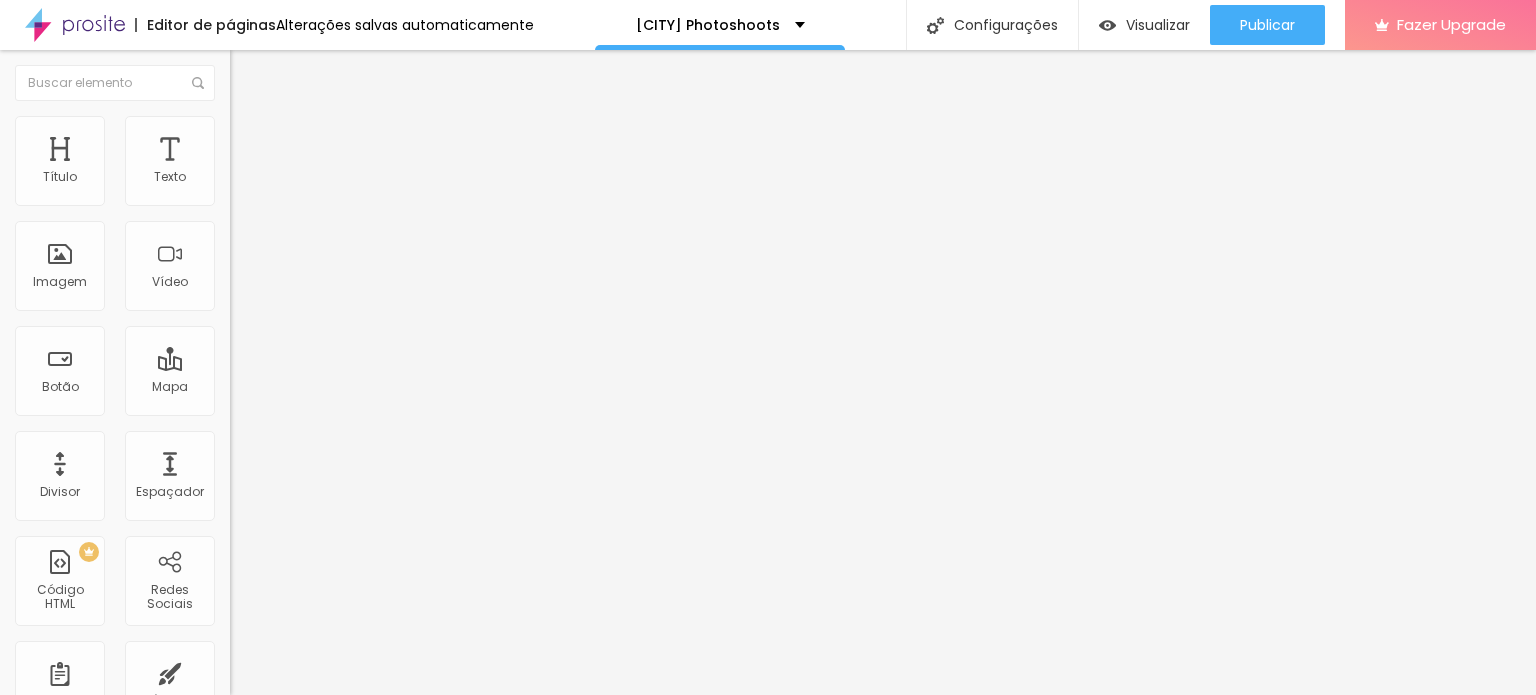 click on "Estilo" at bounding box center [263, 129] 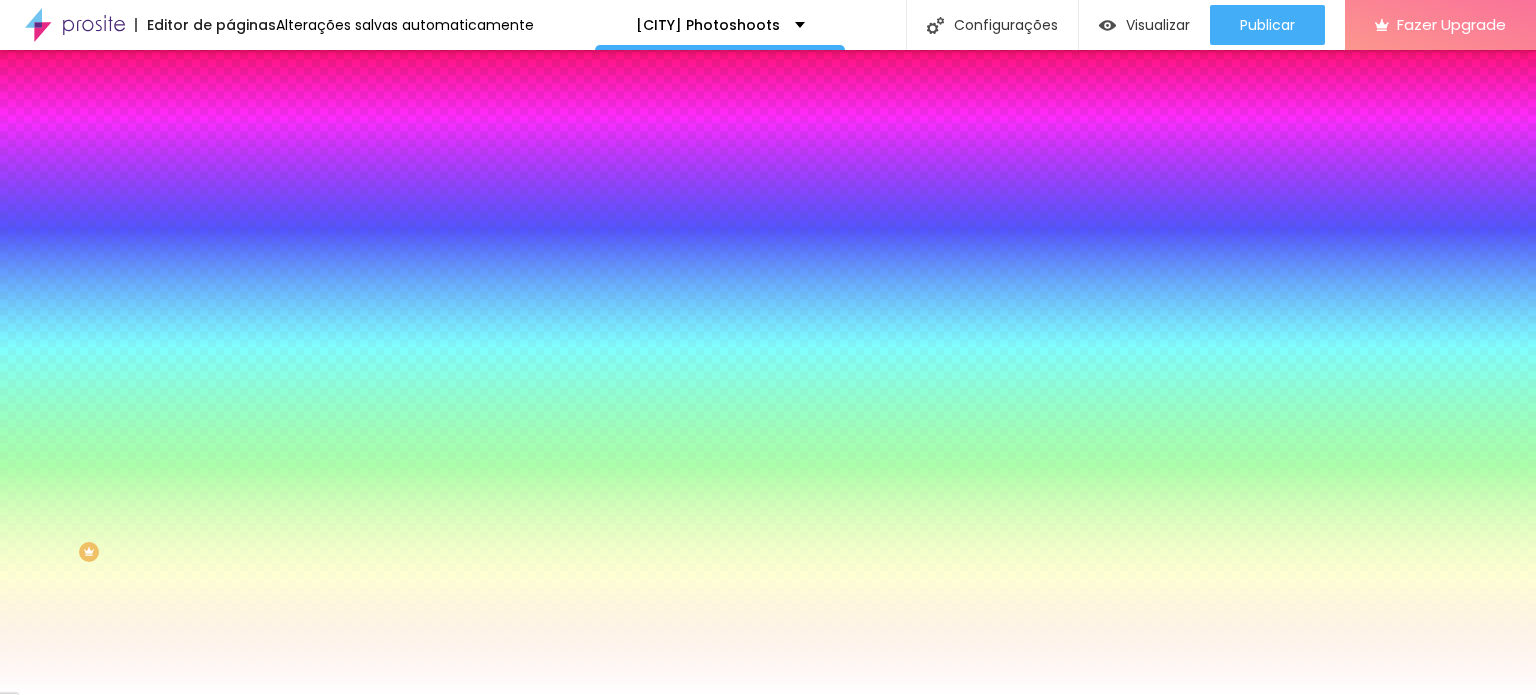click at bounding box center (239, 145) 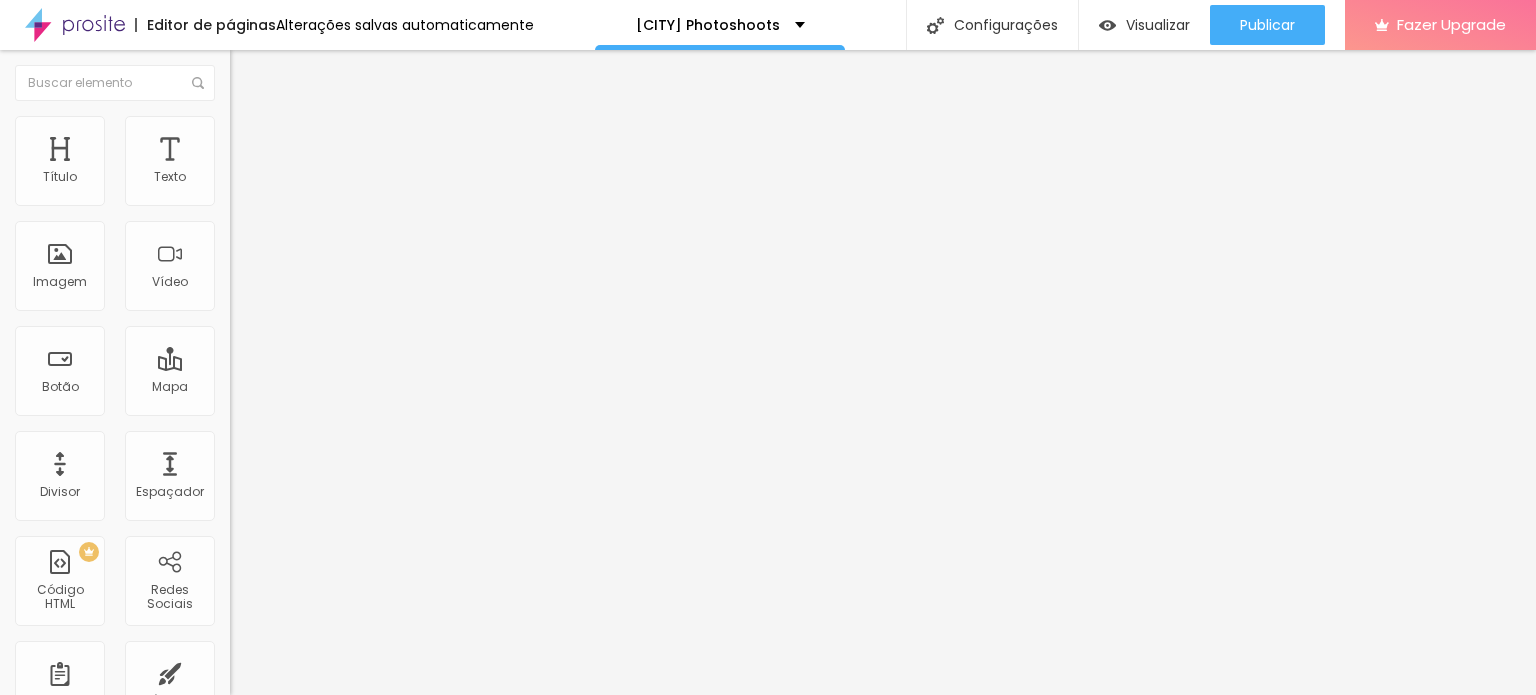 click on "Conteúdo" at bounding box center (345, 106) 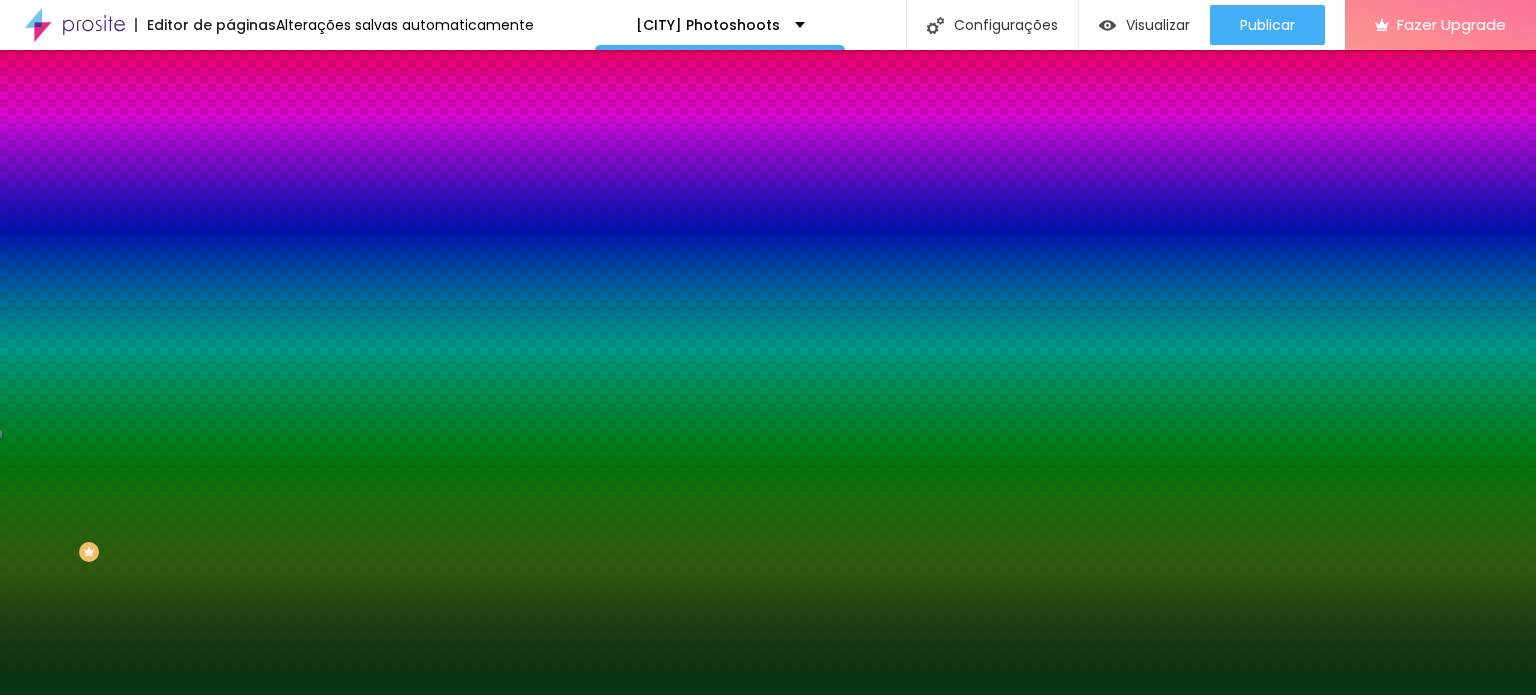 click at bounding box center [345, 175] 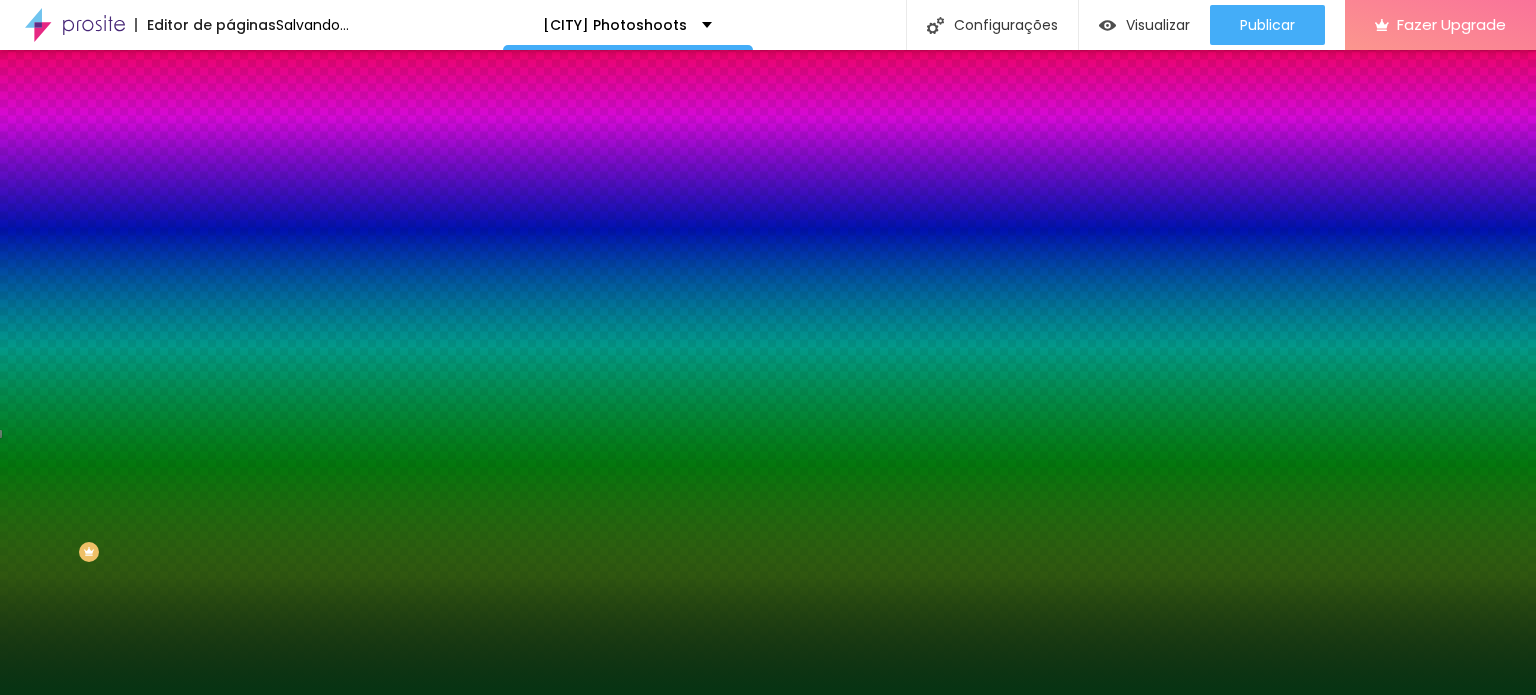 click on "#053413" at bounding box center (350, 282) 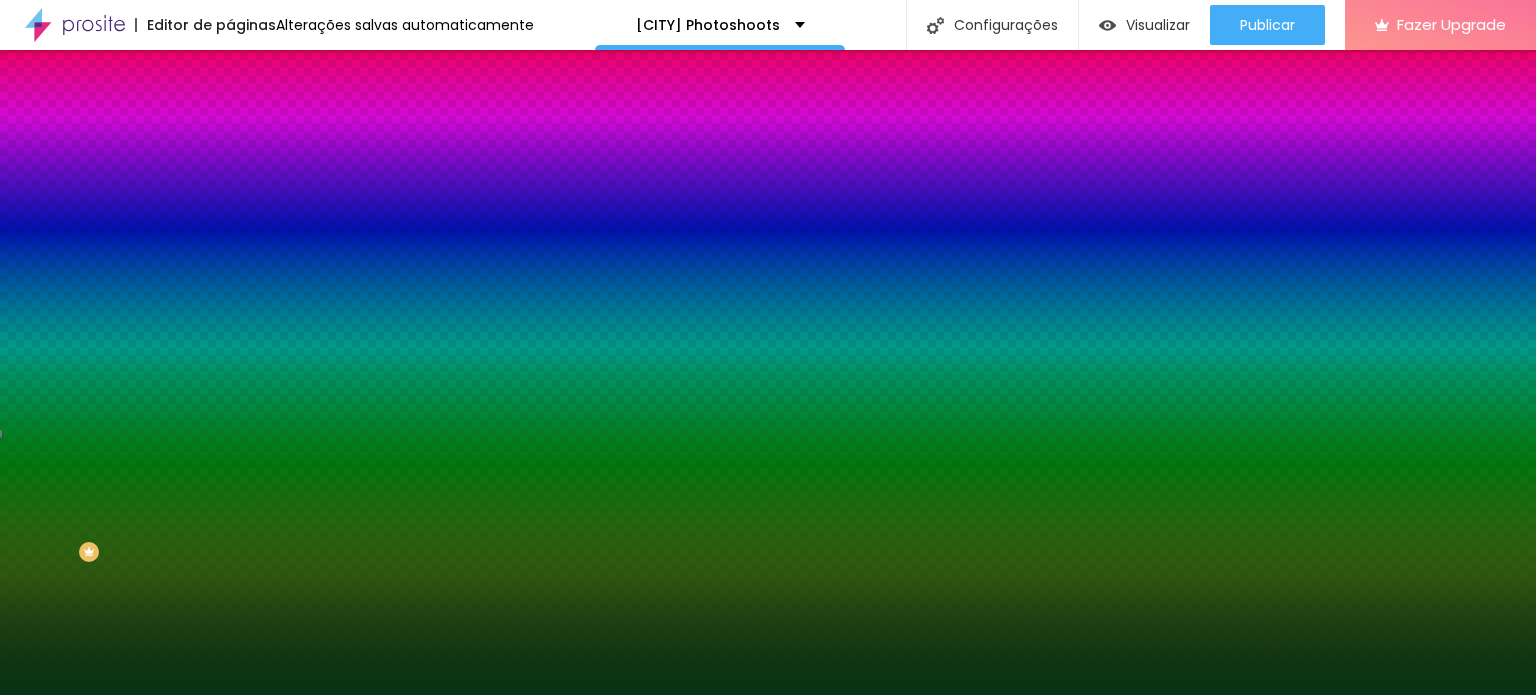 click on "#053413" at bounding box center [350, 282] 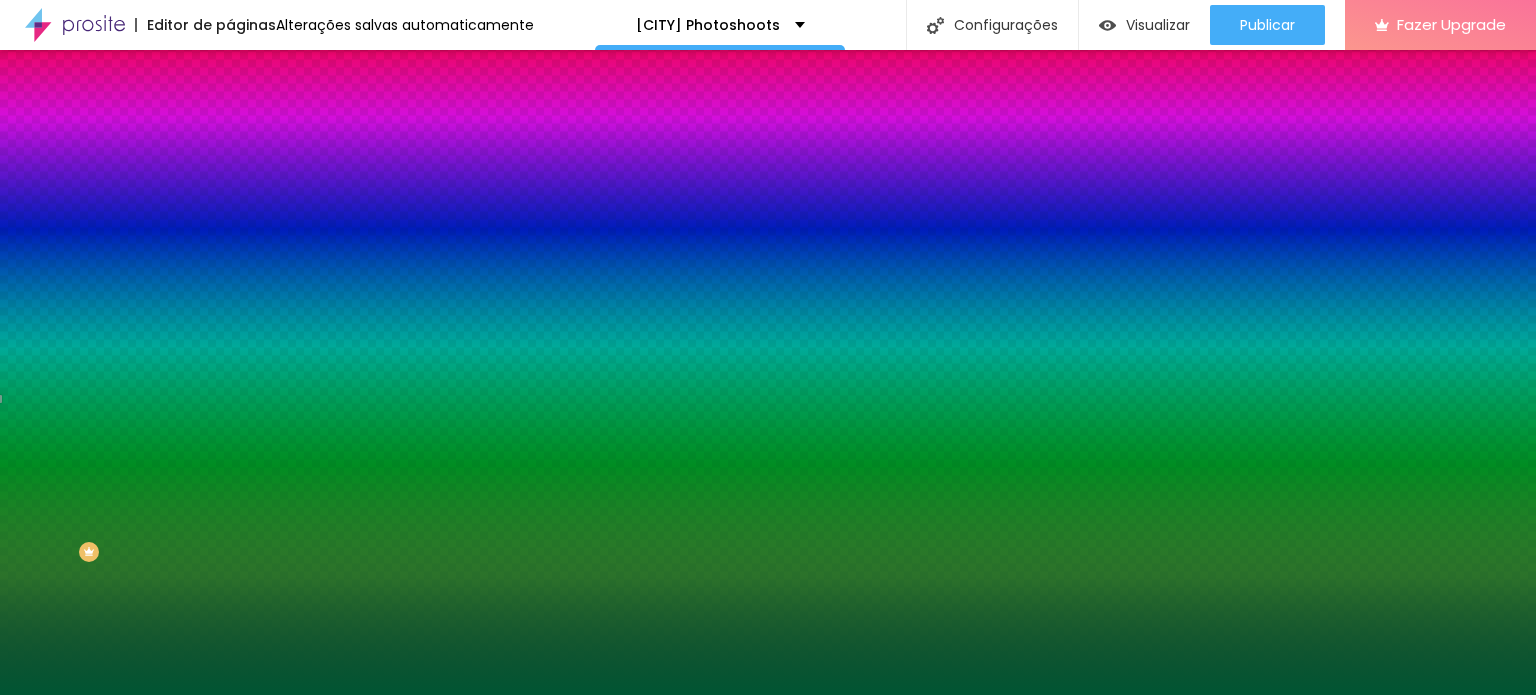 paste on "5E6E5F" 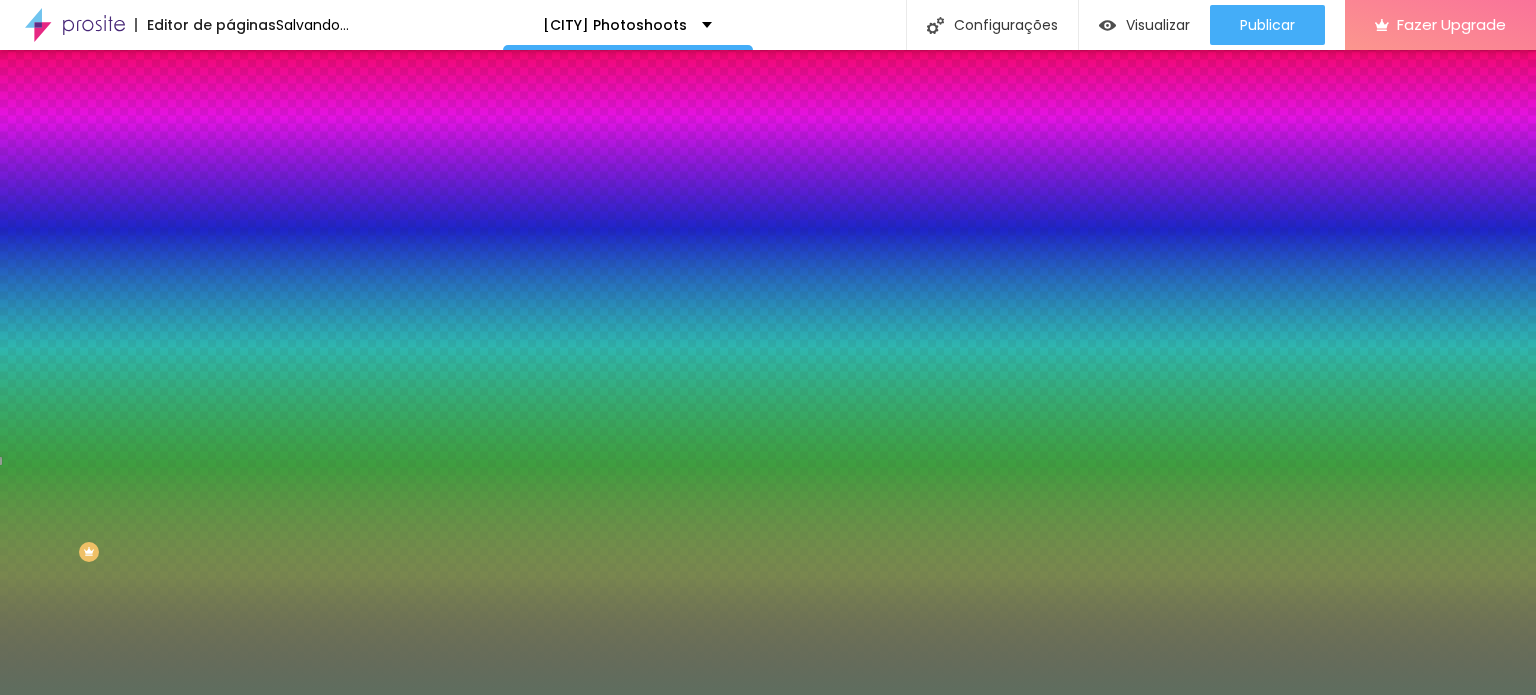 type on "#5E6E5F" 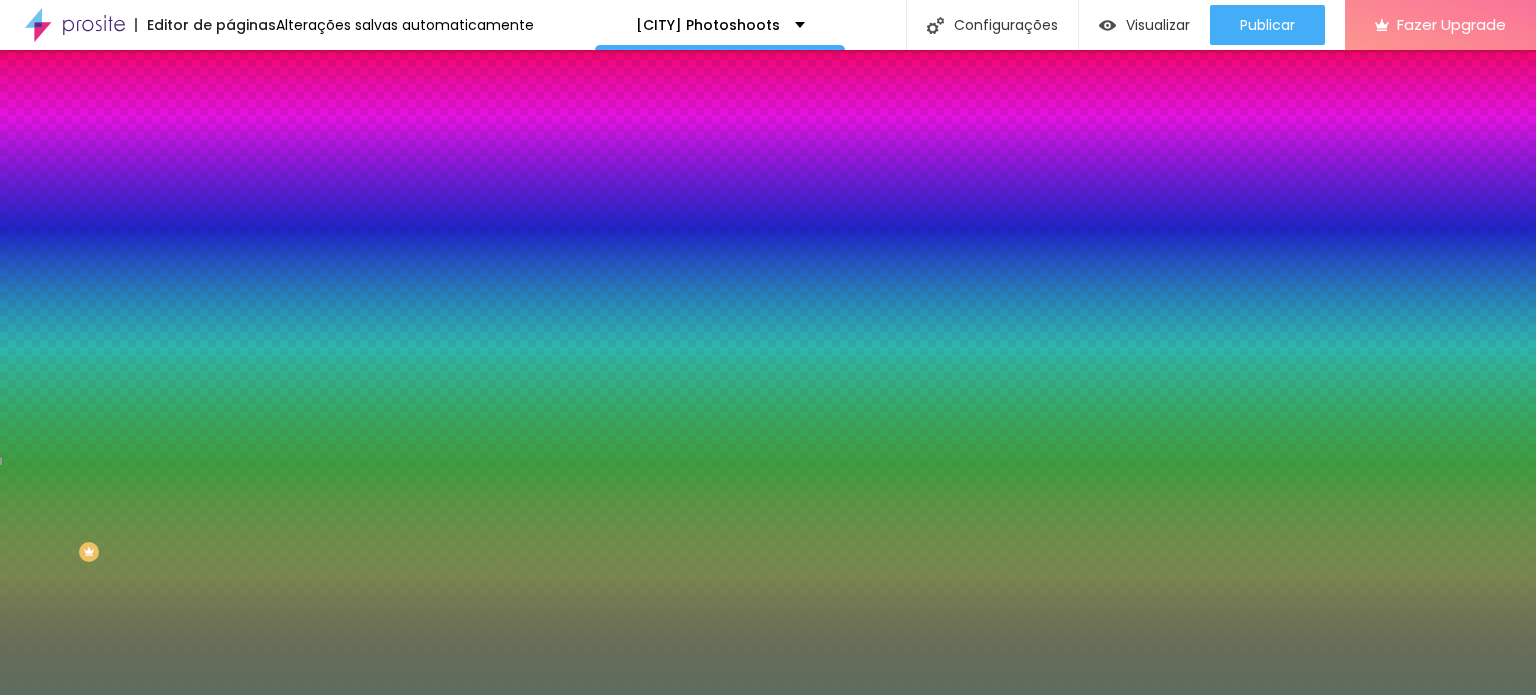 click at bounding box center [345, 272] 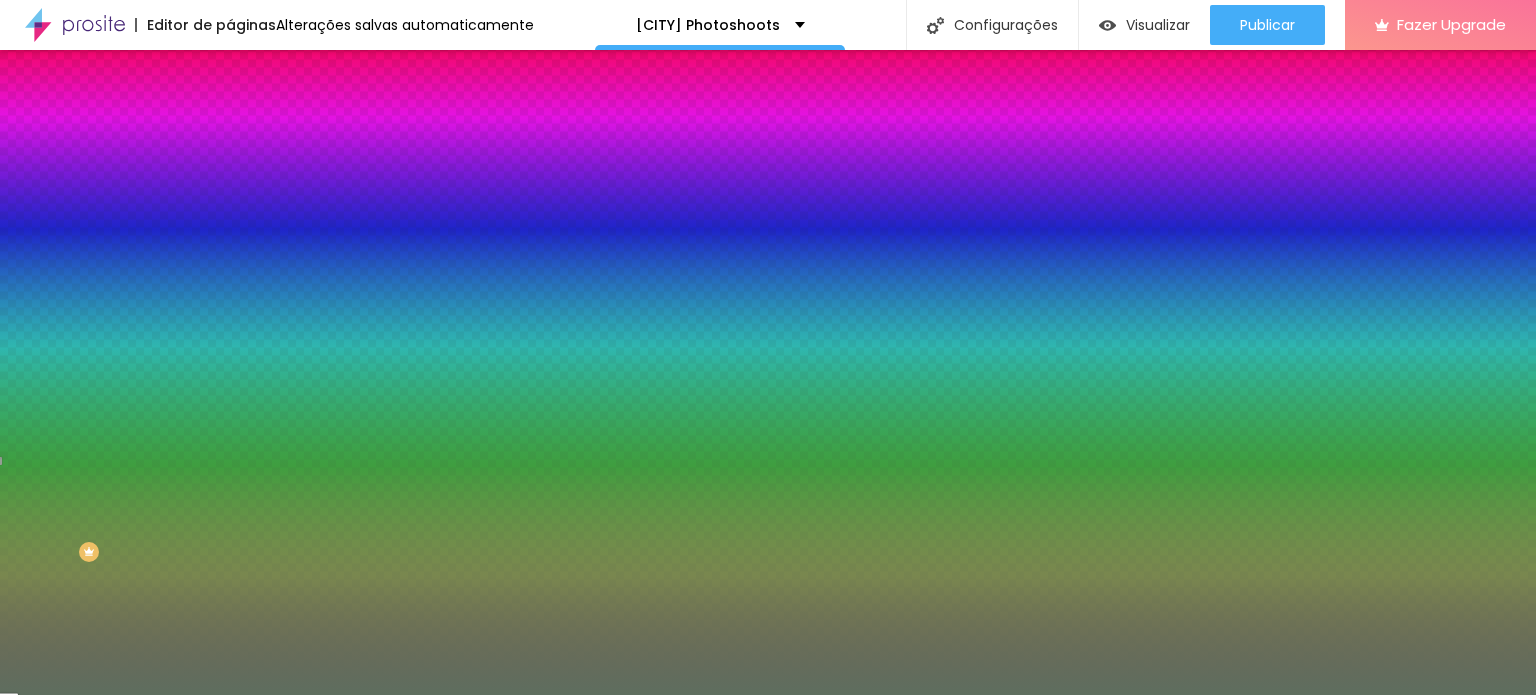 drag, startPoint x: 196, startPoint y: 393, endPoint x: 196, endPoint y: 559, distance: 166 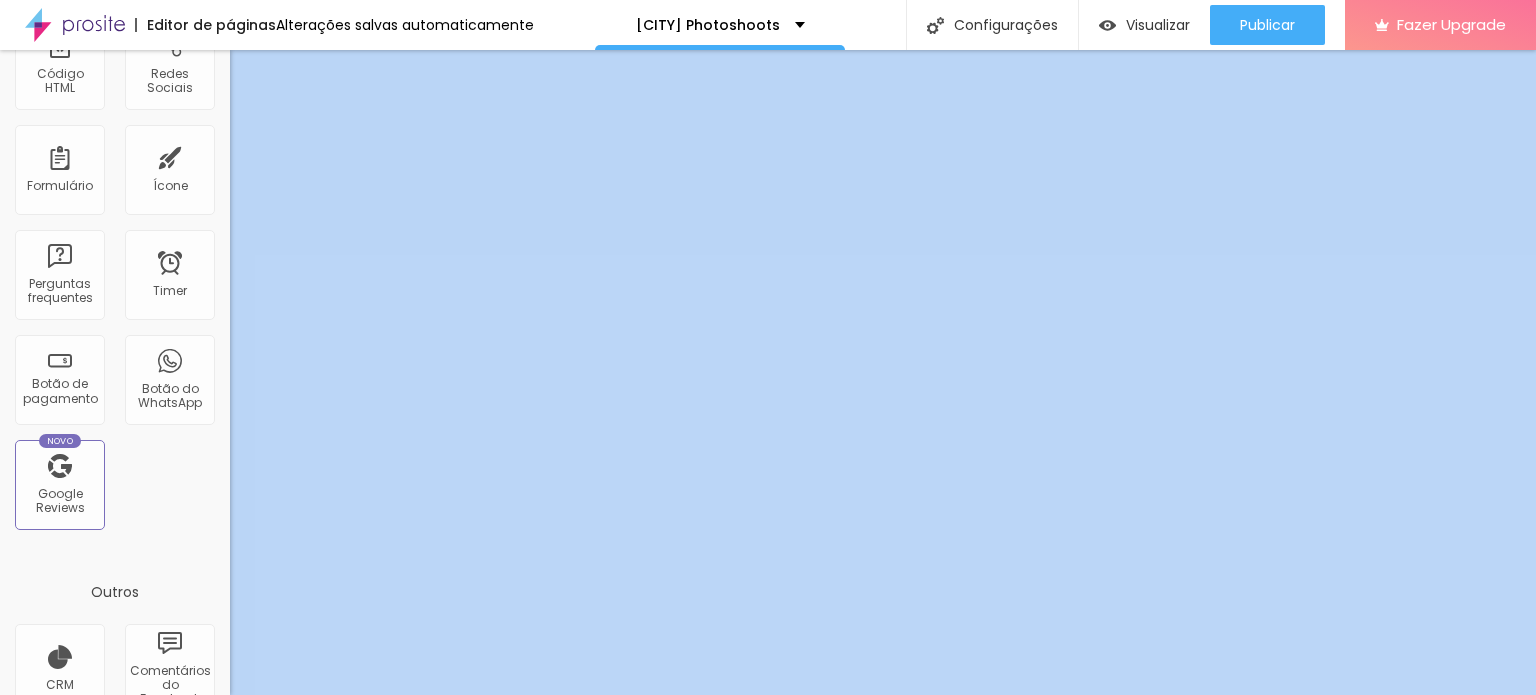 scroll, scrollTop: 506, scrollLeft: 0, axis: vertical 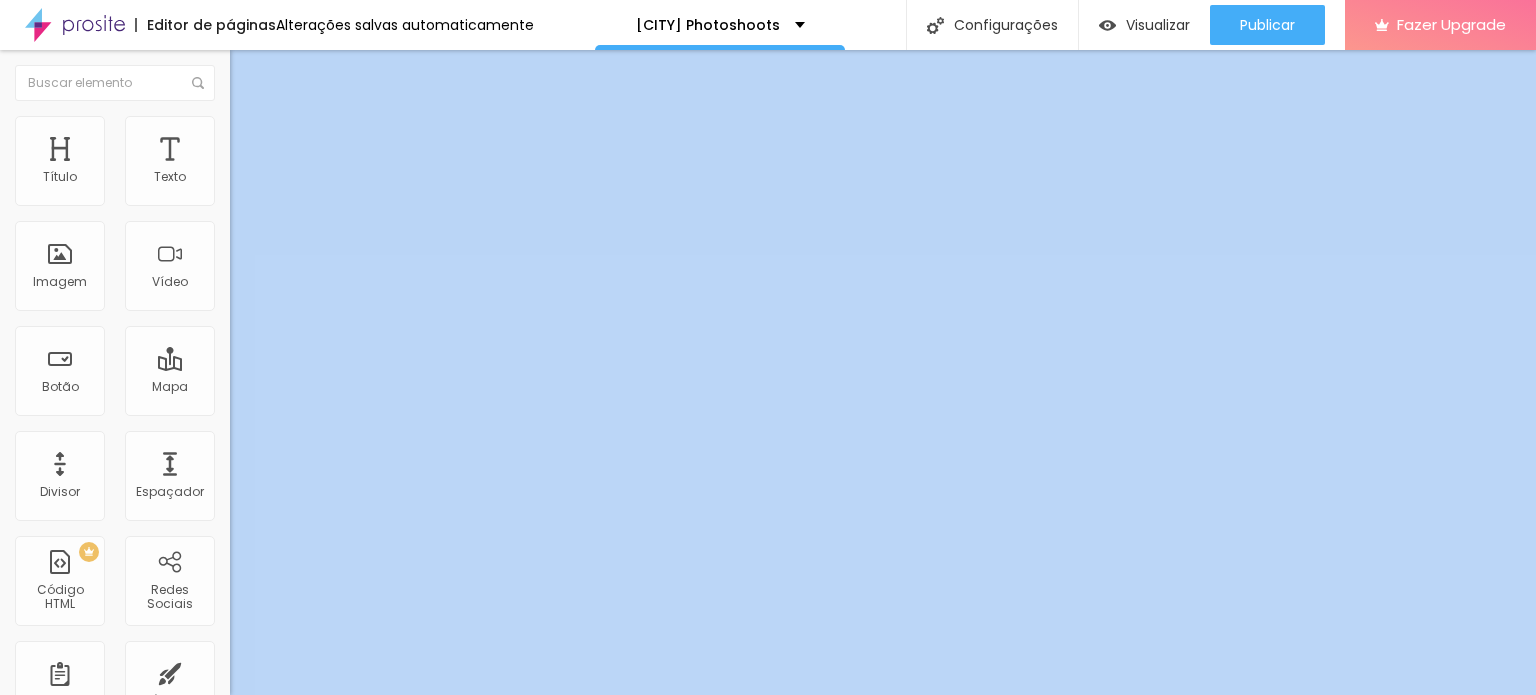 click on "Procure o perfil da empresa pelo nome." at bounding box center (328, 431) 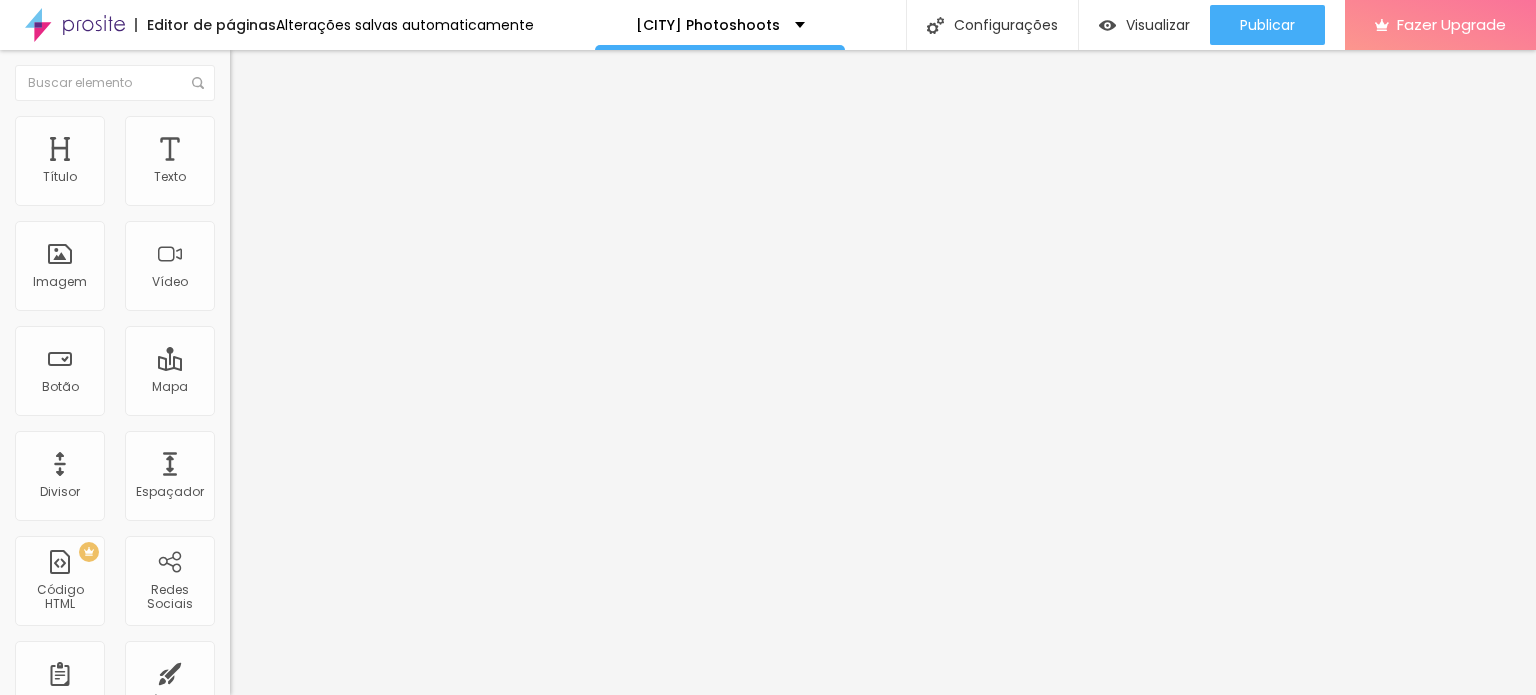 click at bounding box center (366, 410) 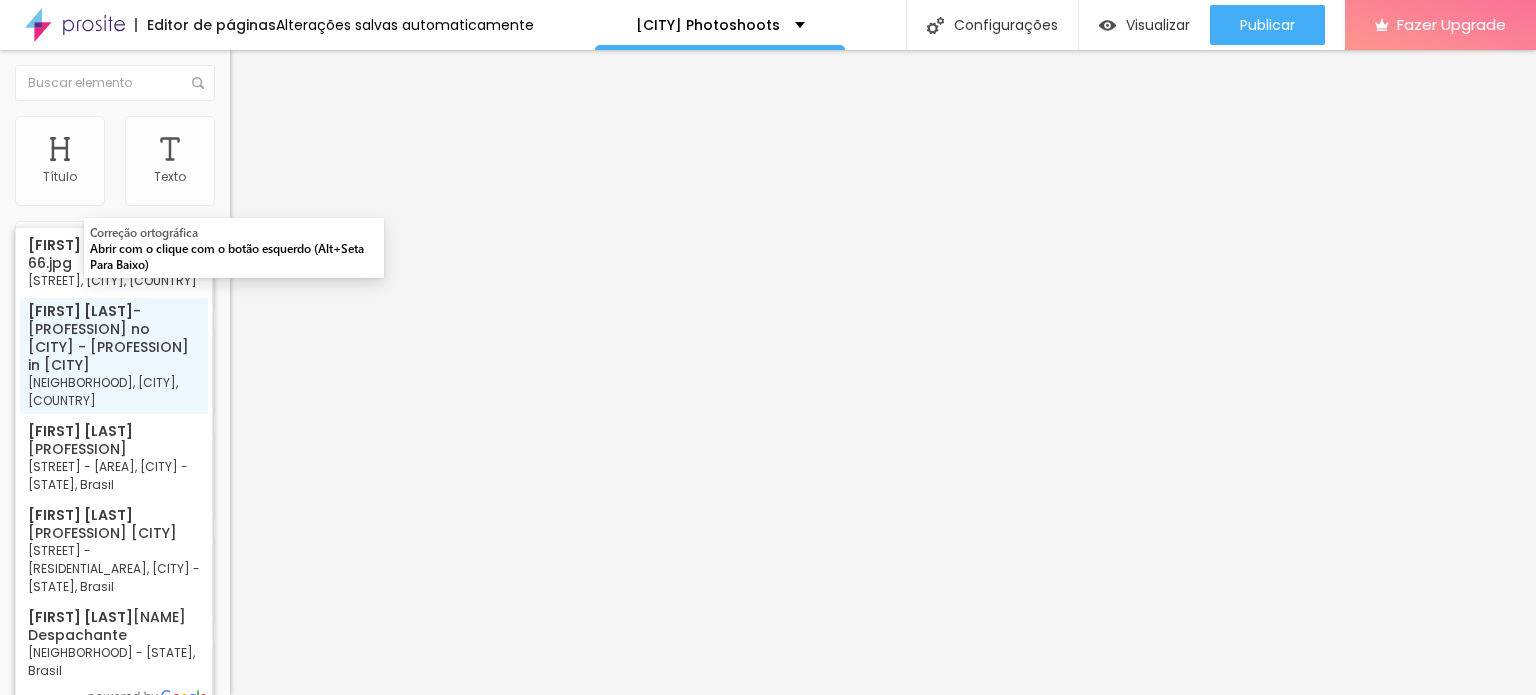 type on "[FIRST] [LAST] - [PROFESSION] no [CITY] - [PROFESSION] in [CITY], [NEIGHBORHOOD], [CITY], [COUNTRY]" 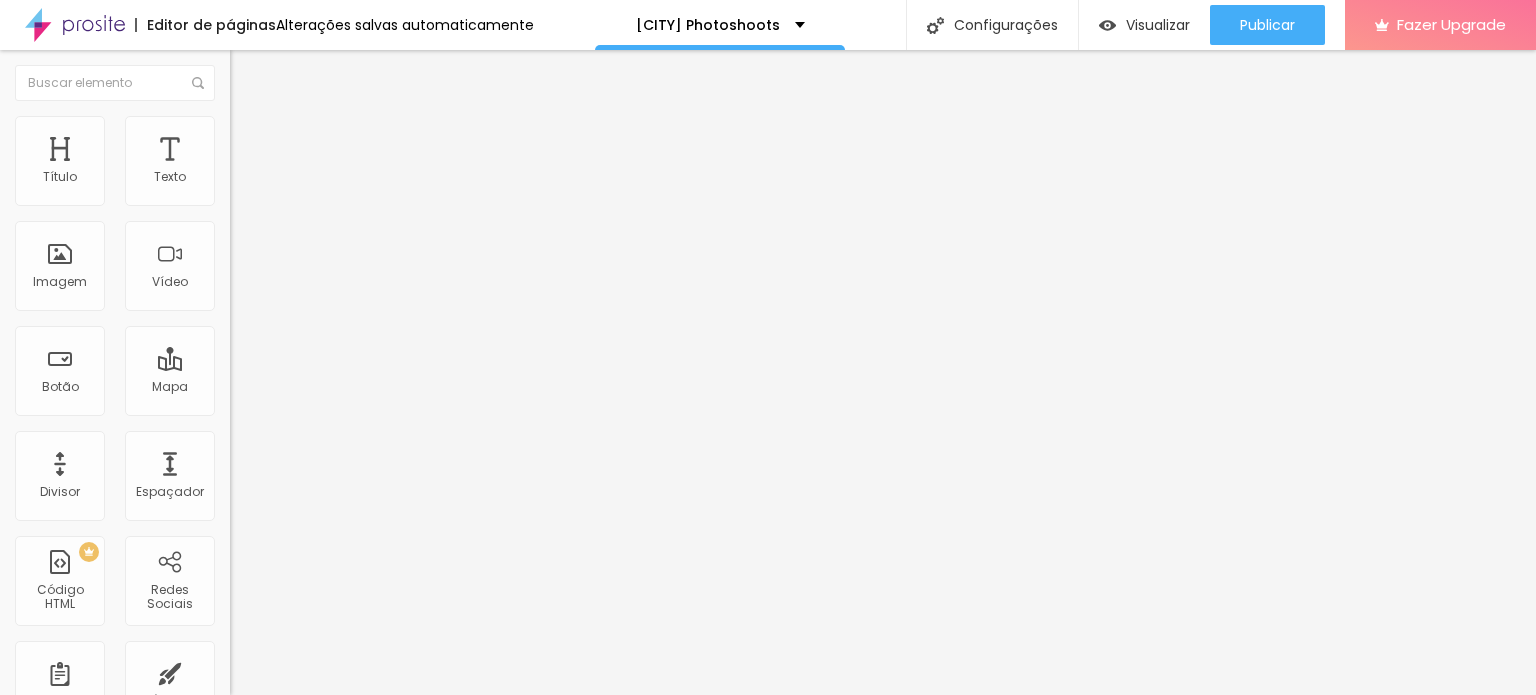 click at bounding box center [345, 576] 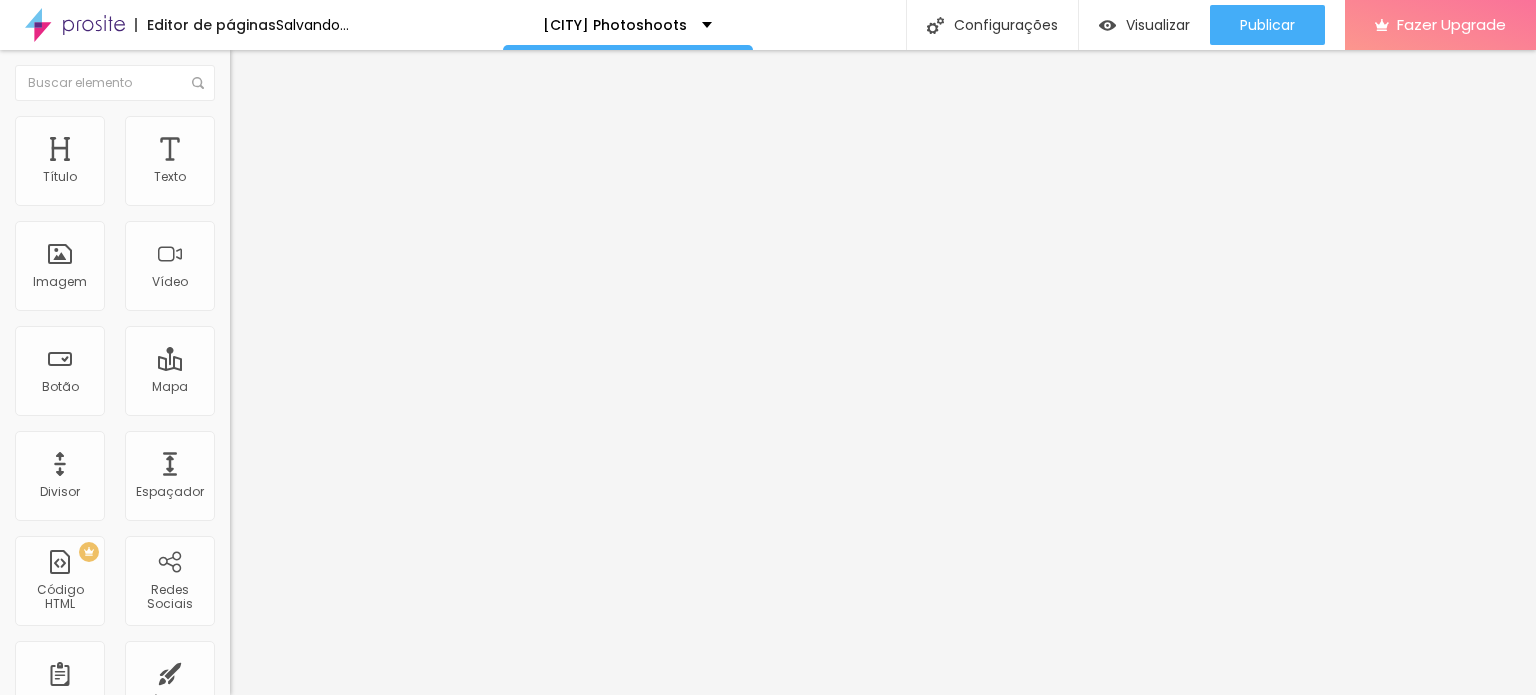 click at bounding box center [345, 576] 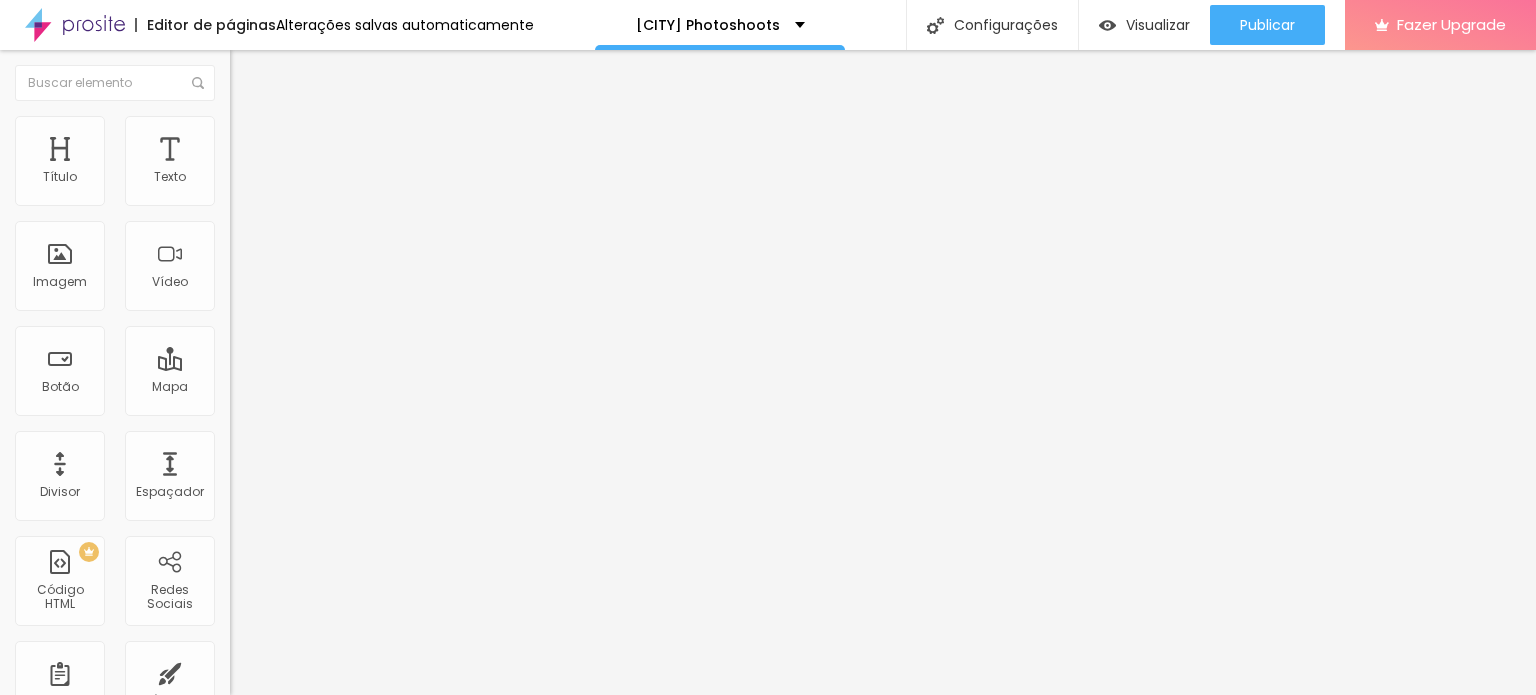 click at bounding box center [345, 576] 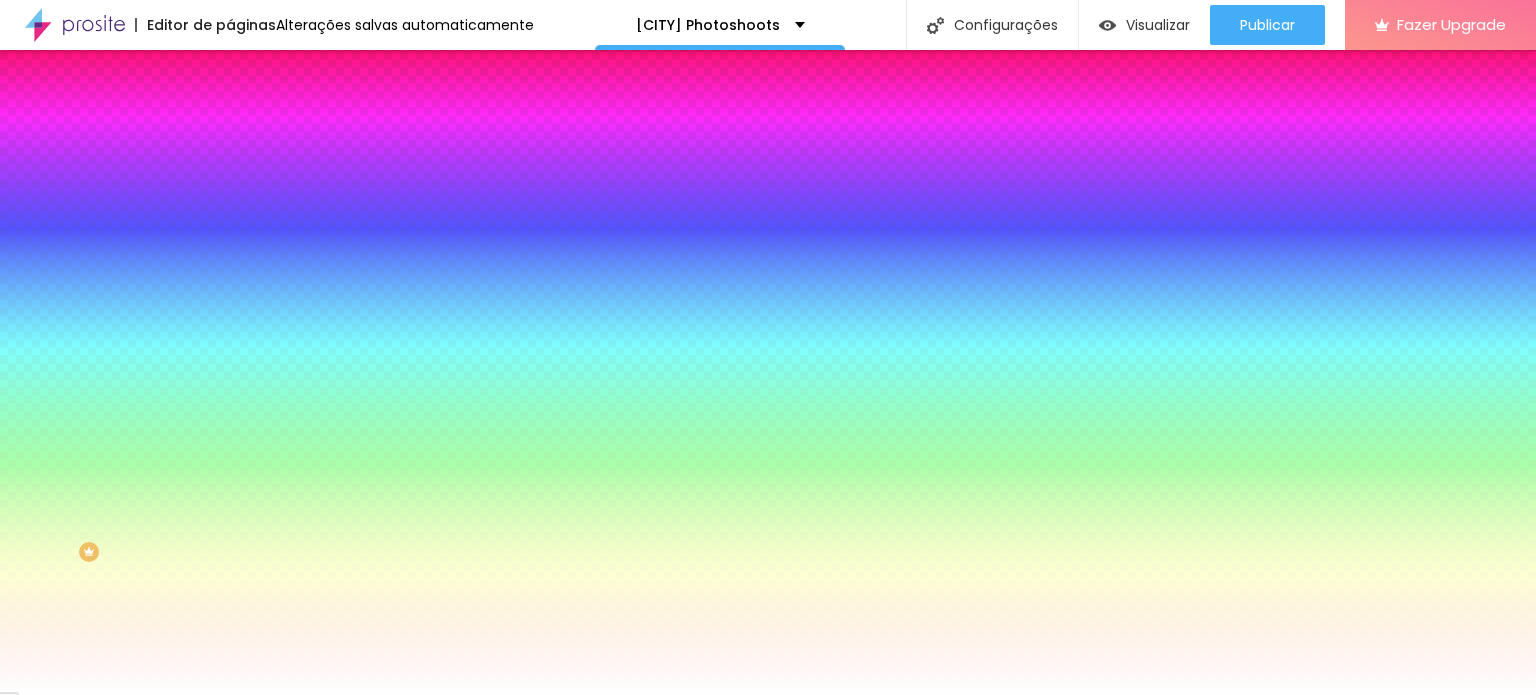 click at bounding box center (244, 270) 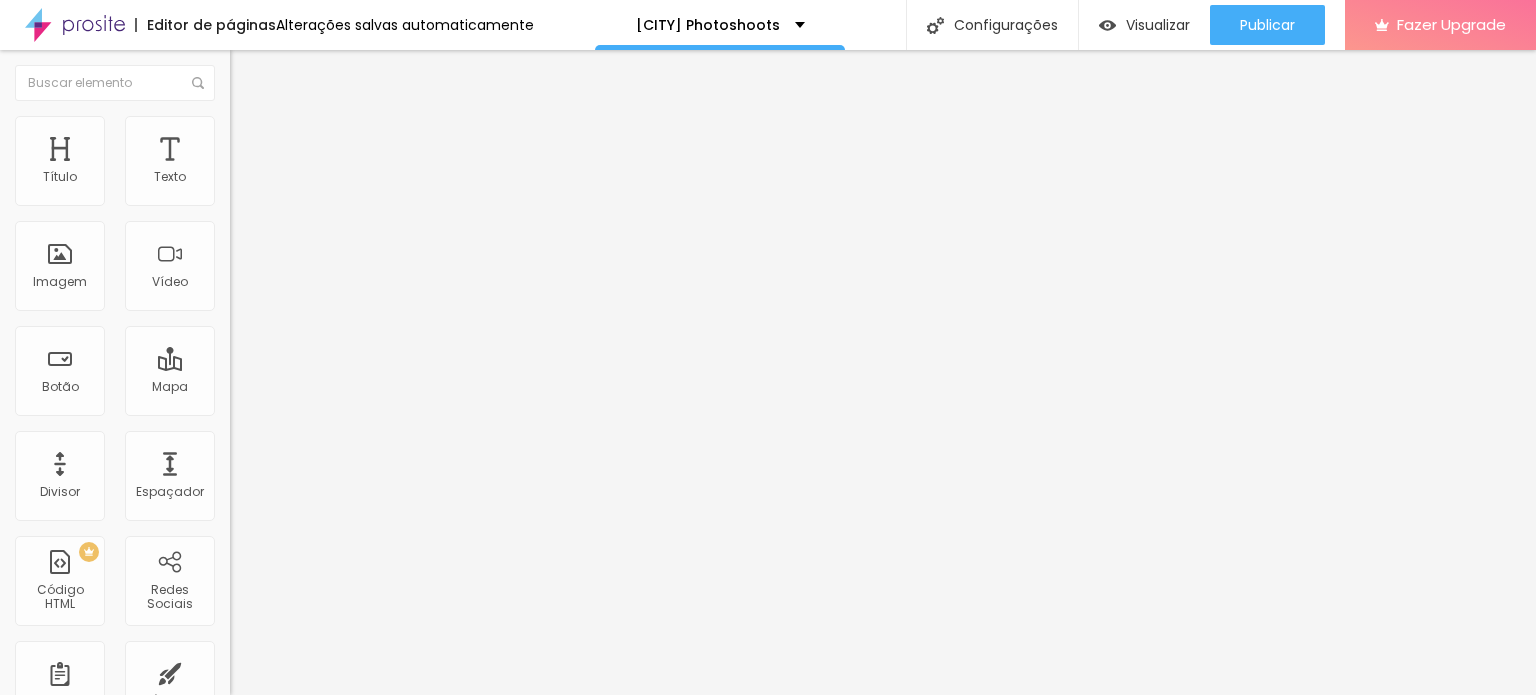 click on "Conteúdo" at bounding box center [345, 106] 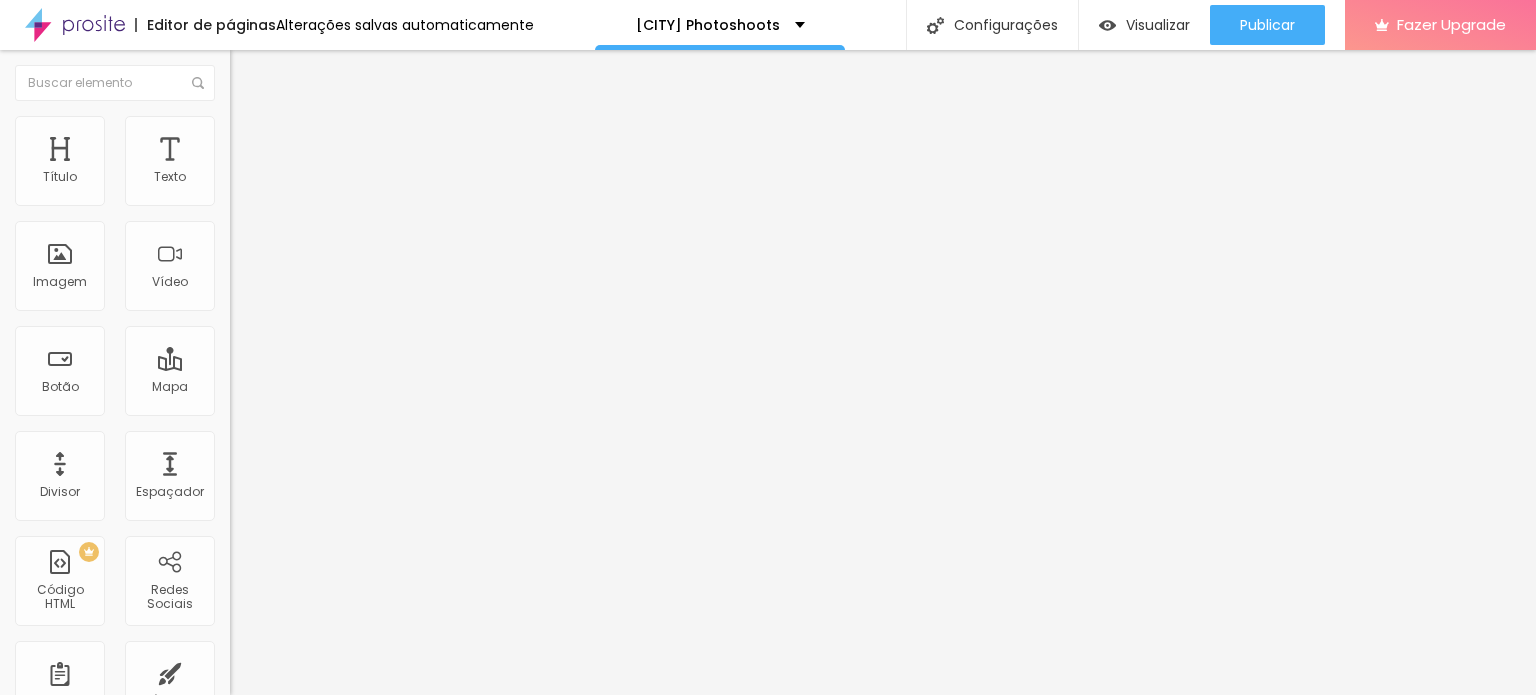 click on "Click me" at bounding box center [350, 178] 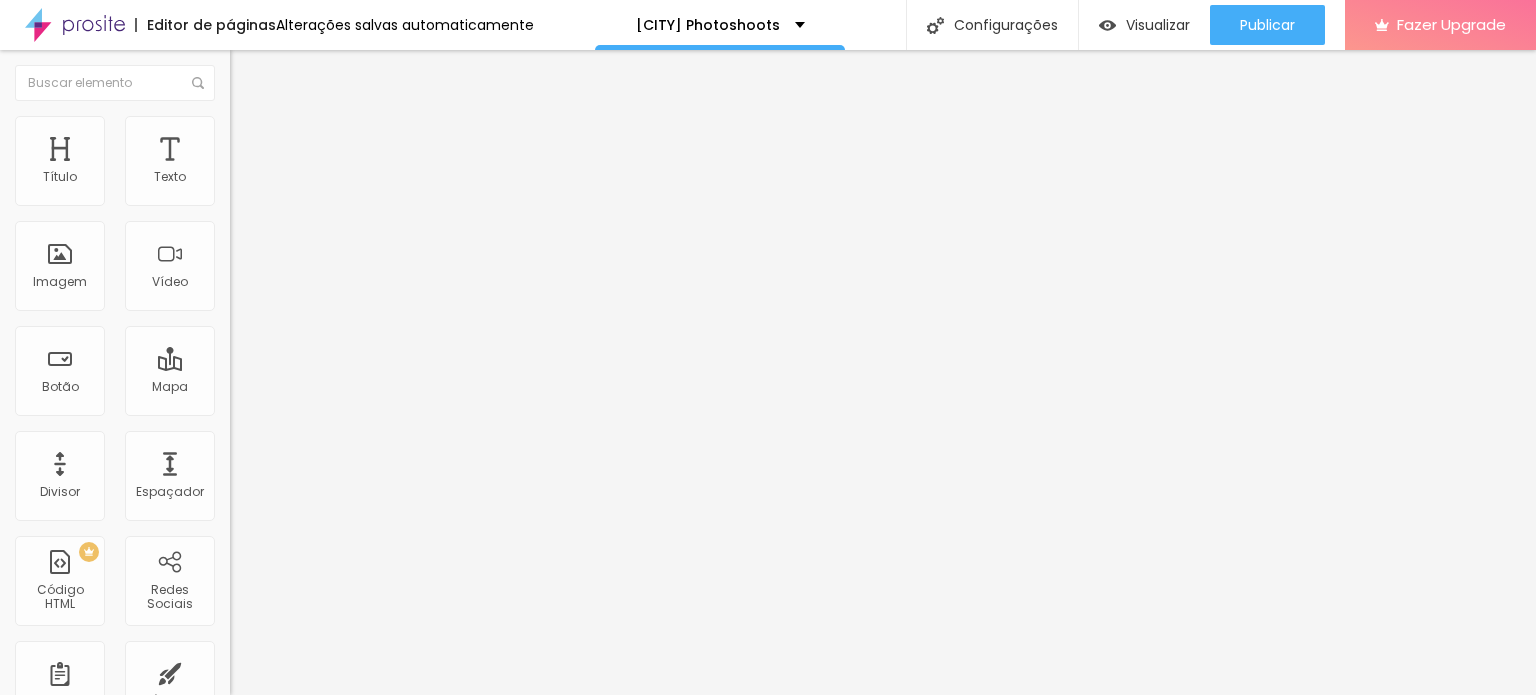 type on "C" 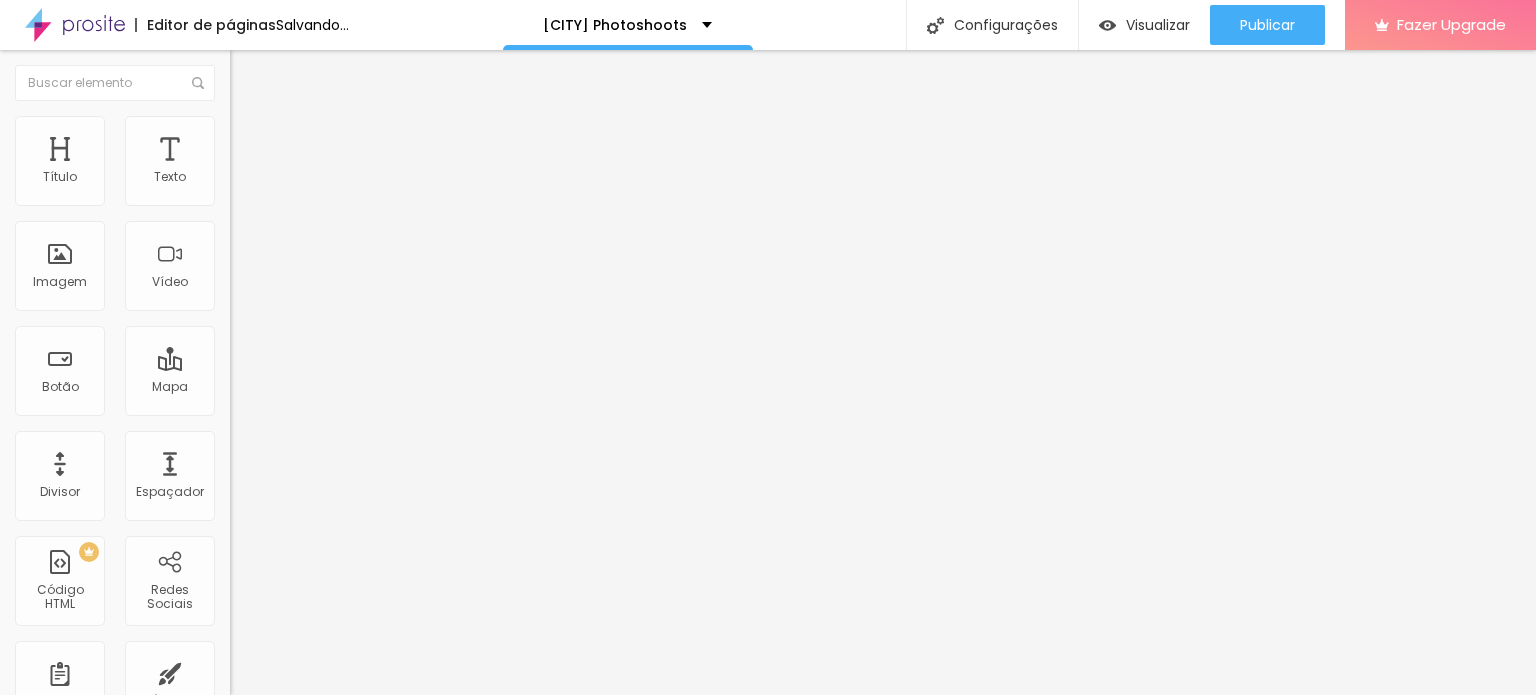 type on "F" 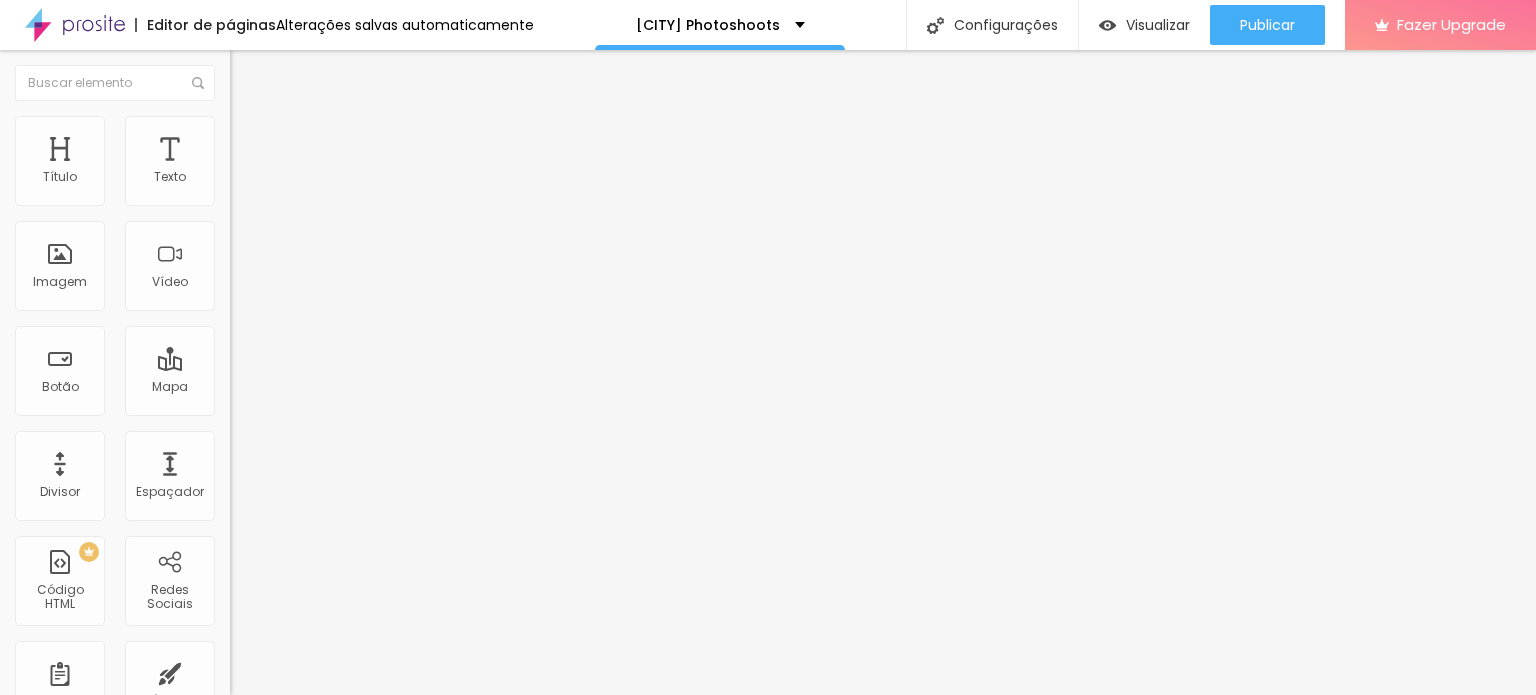 type on "Homepage" 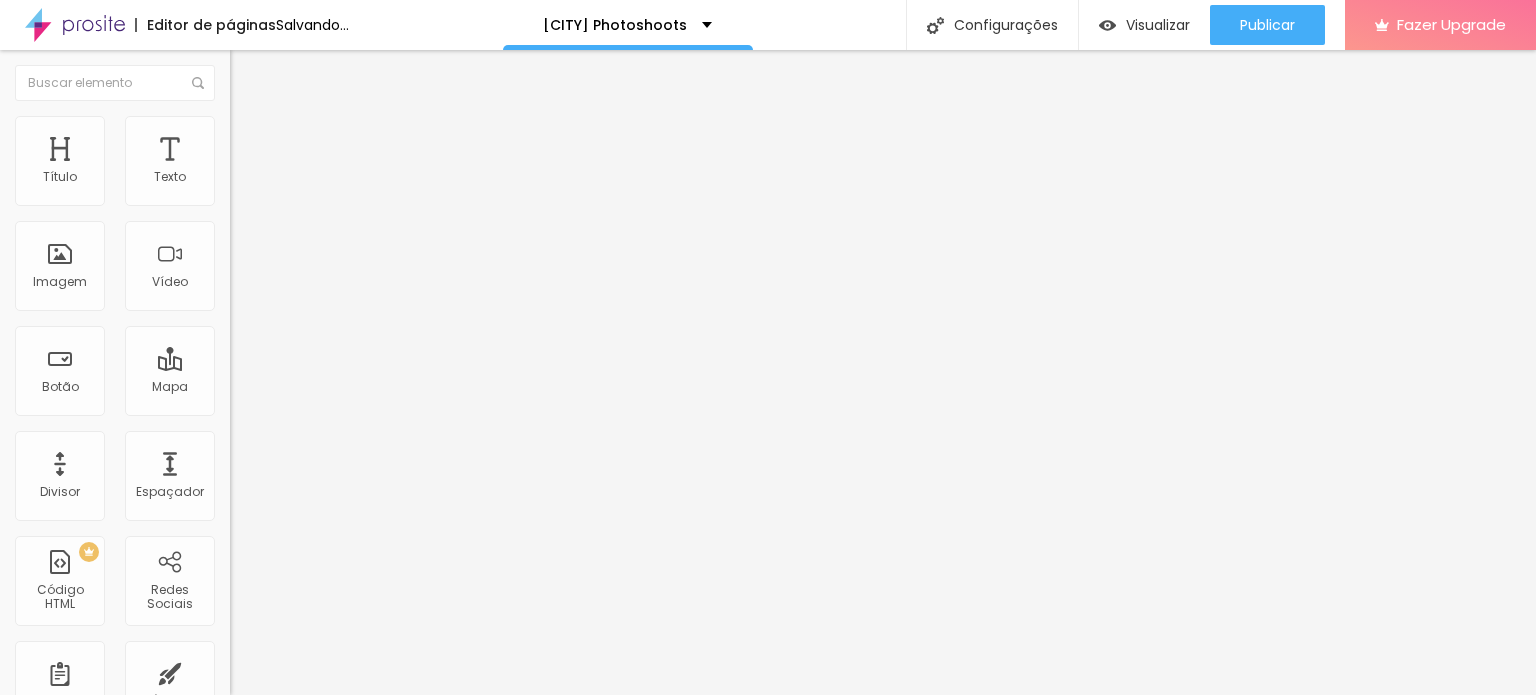 click at bounding box center (239, 125) 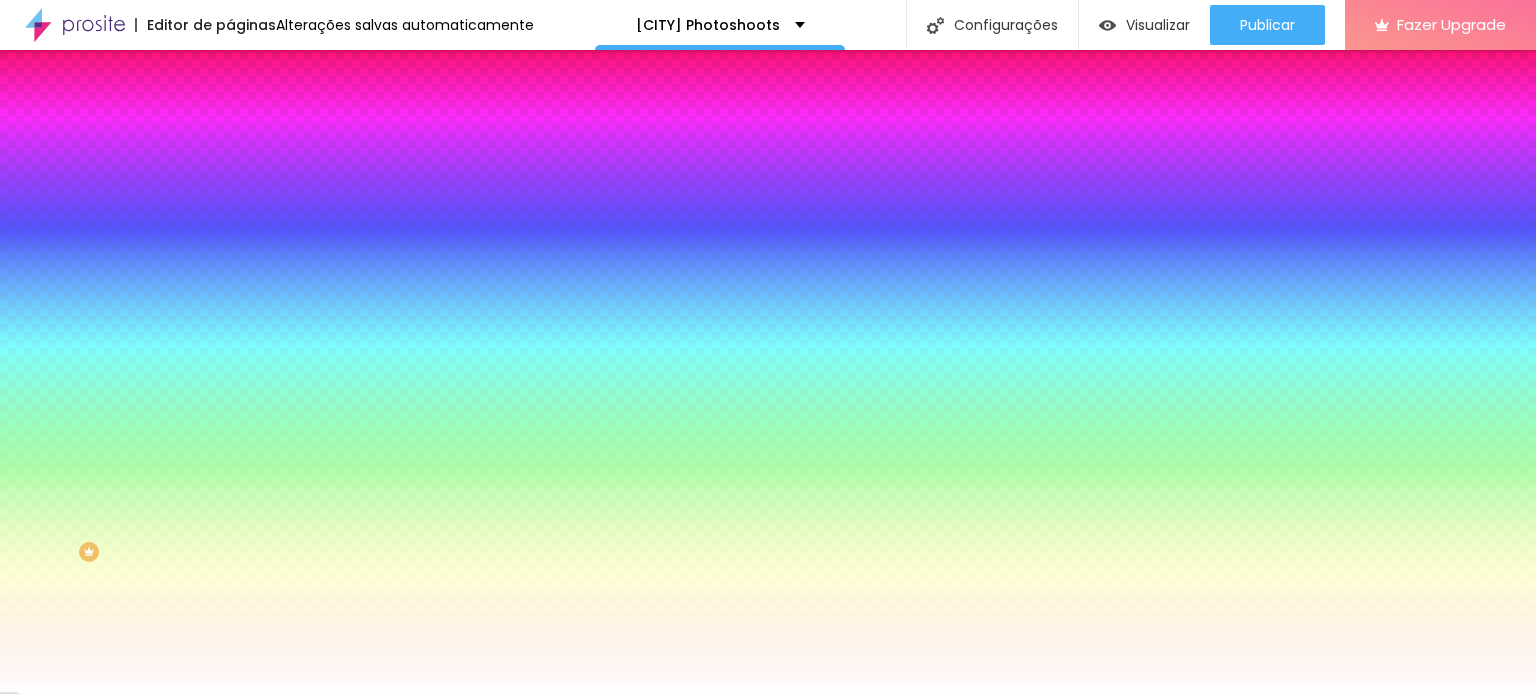 click on "Avançado" at bounding box center [281, 149] 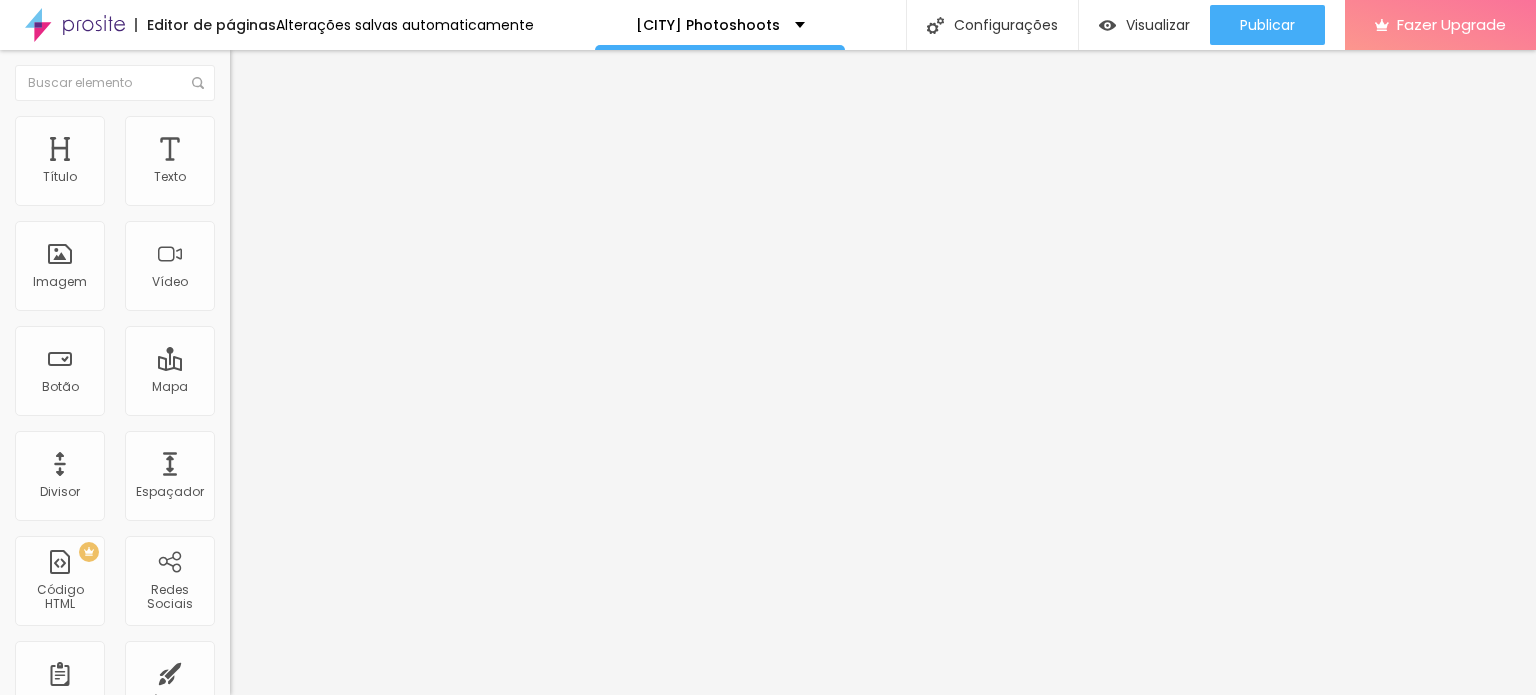 click on "Estilo" at bounding box center (263, 129) 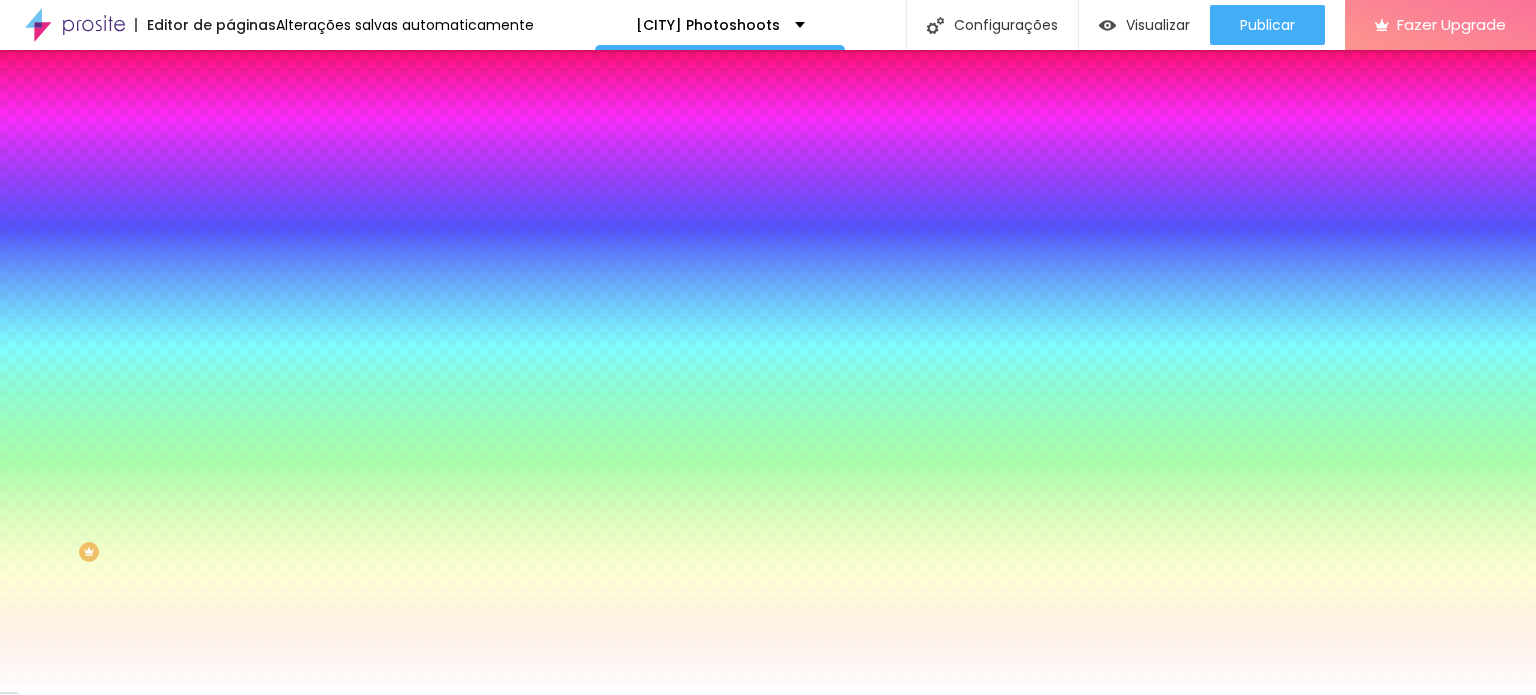click on "Conteúdo" at bounding box center [345, 106] 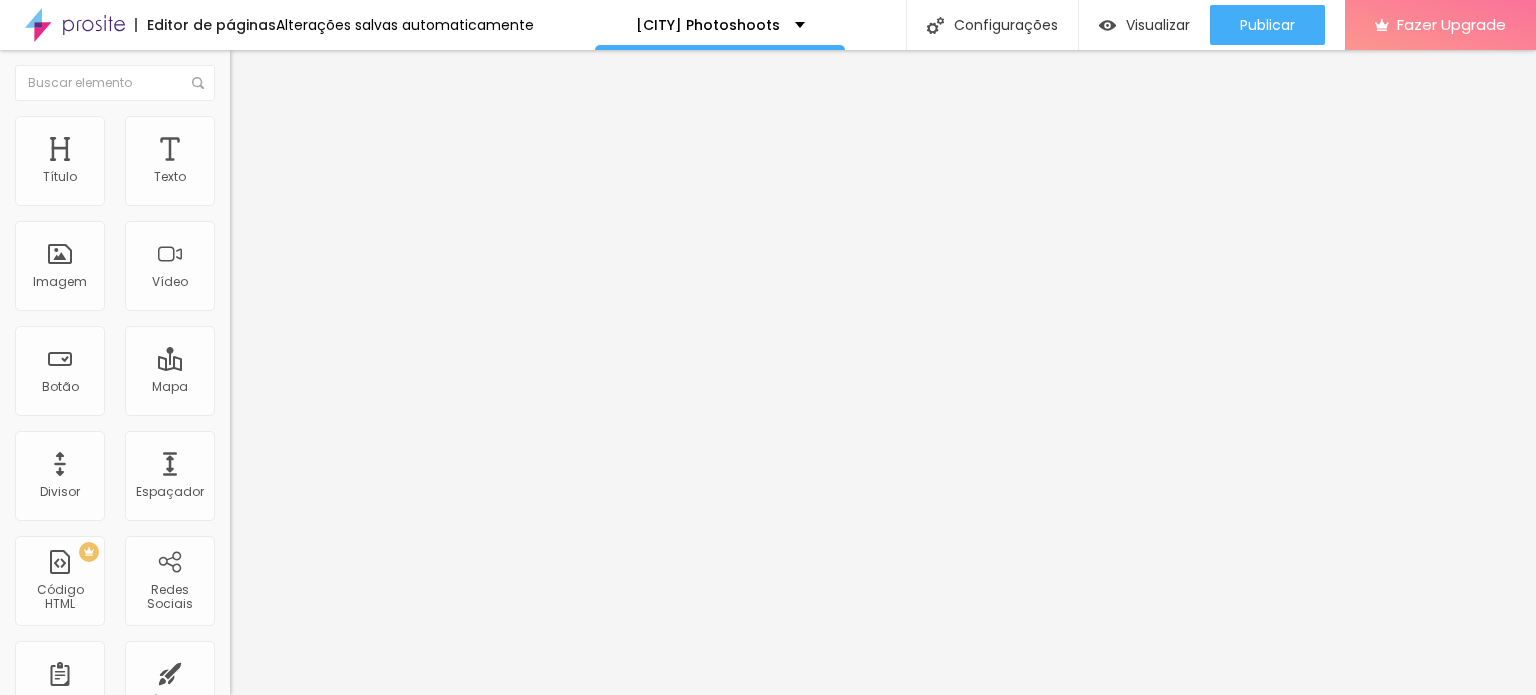 click on "Homepage" at bounding box center (350, 178) 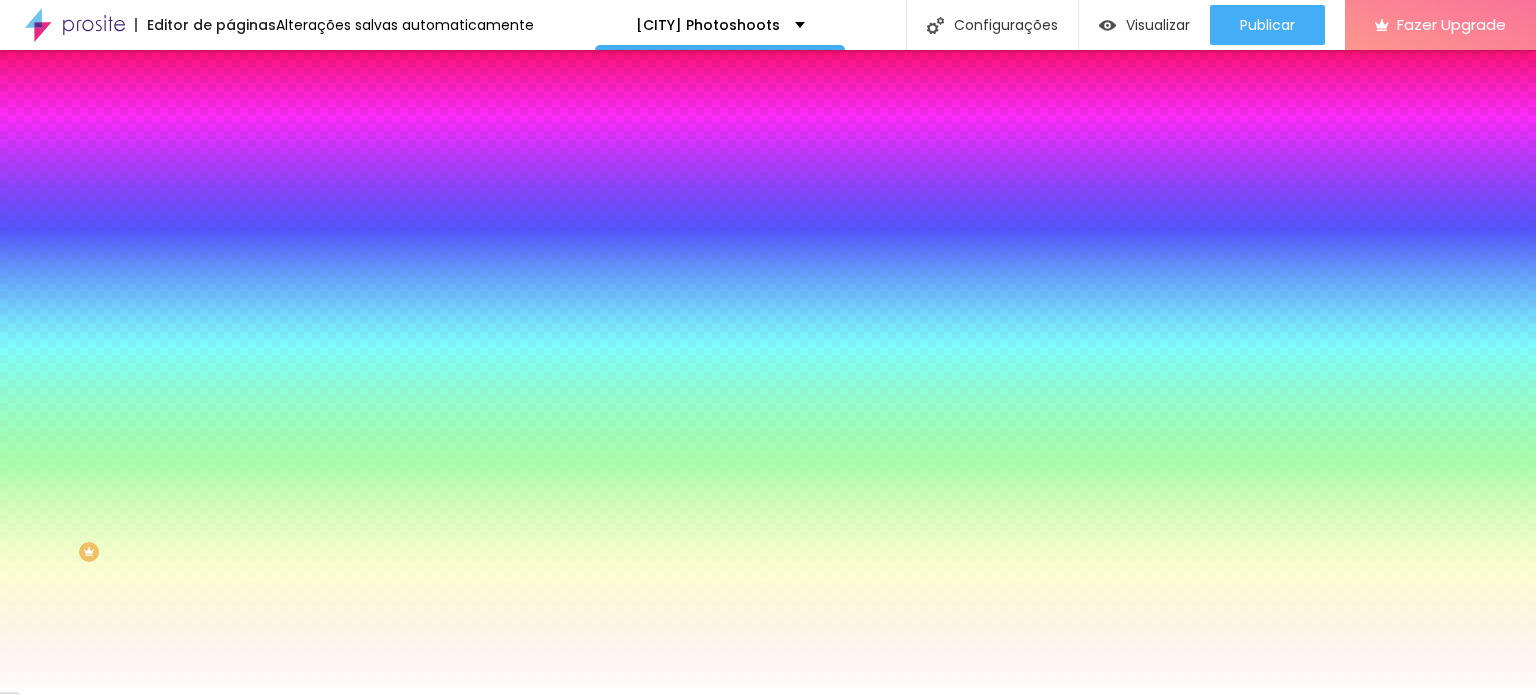 click on "Avançado" at bounding box center (281, 149) 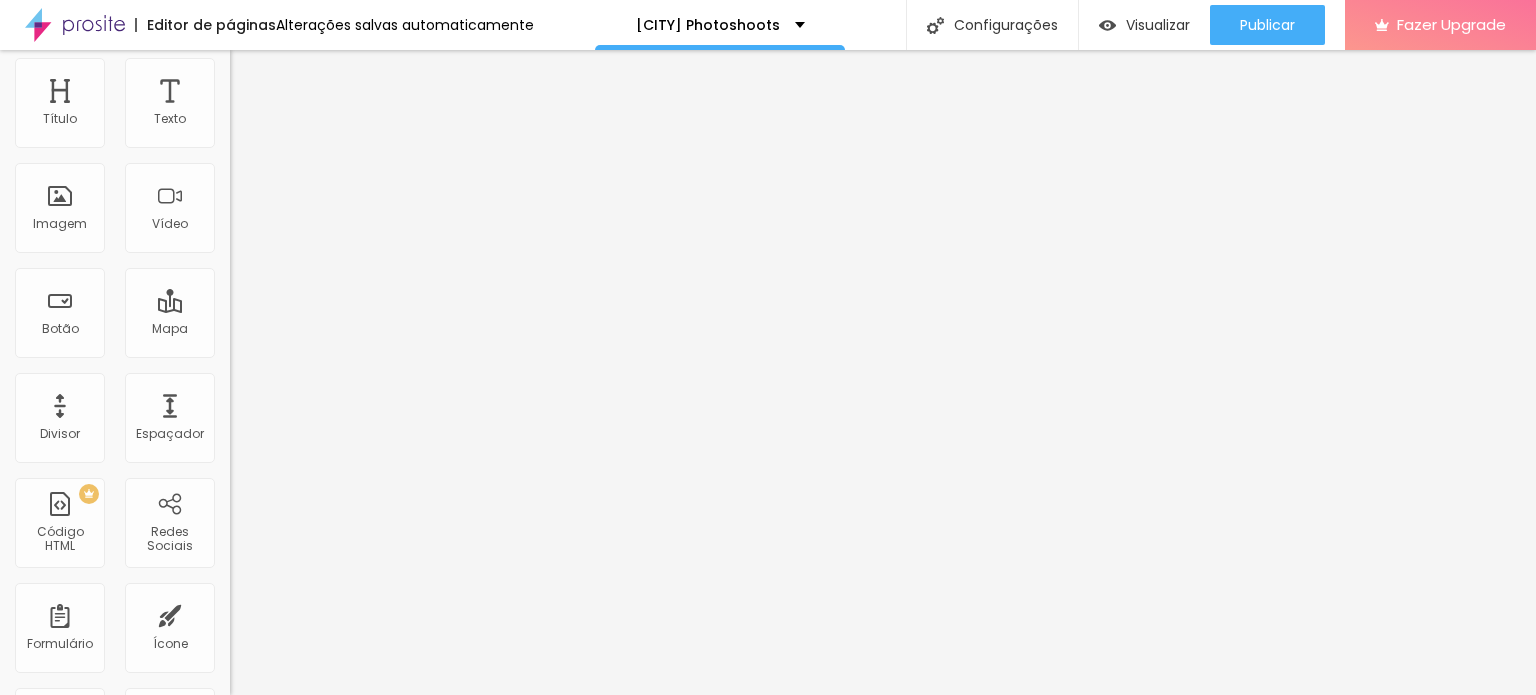 scroll, scrollTop: 0, scrollLeft: 0, axis: both 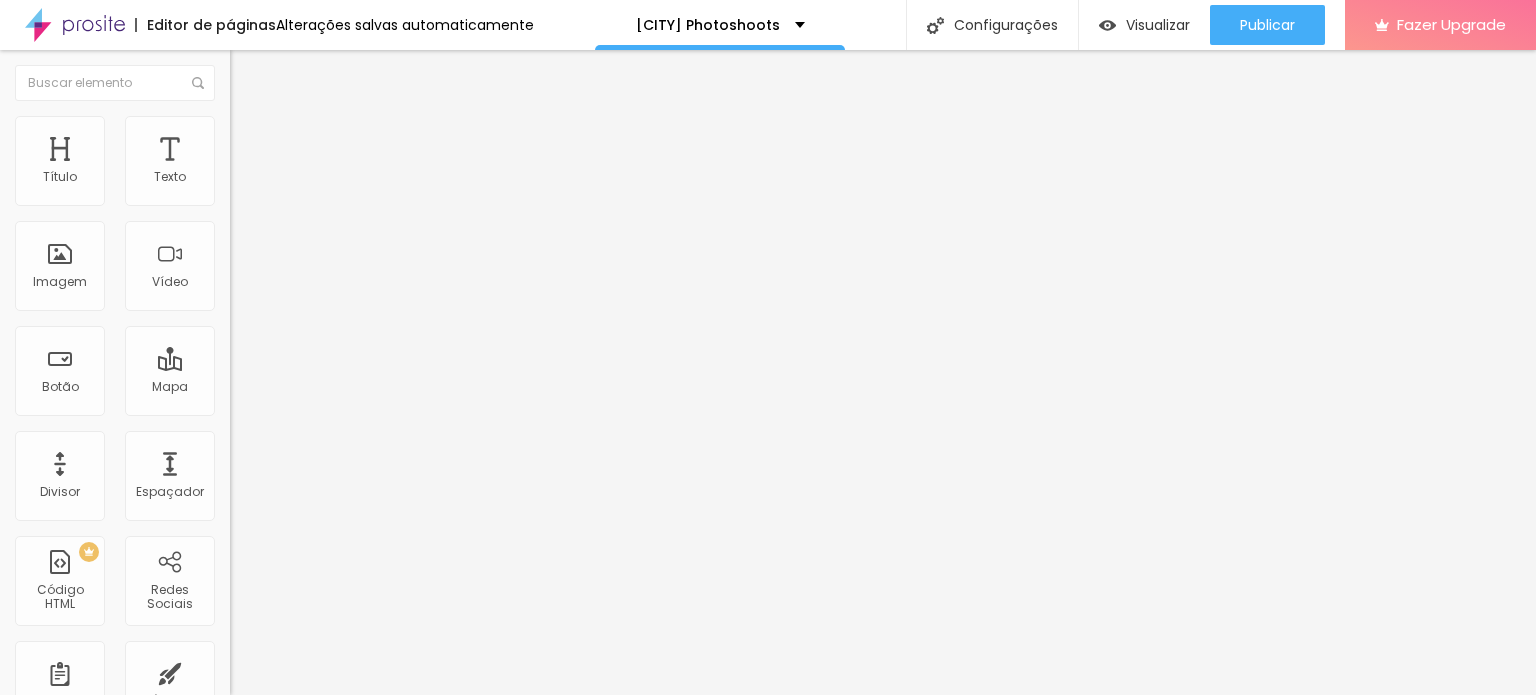 click at bounding box center [239, 105] 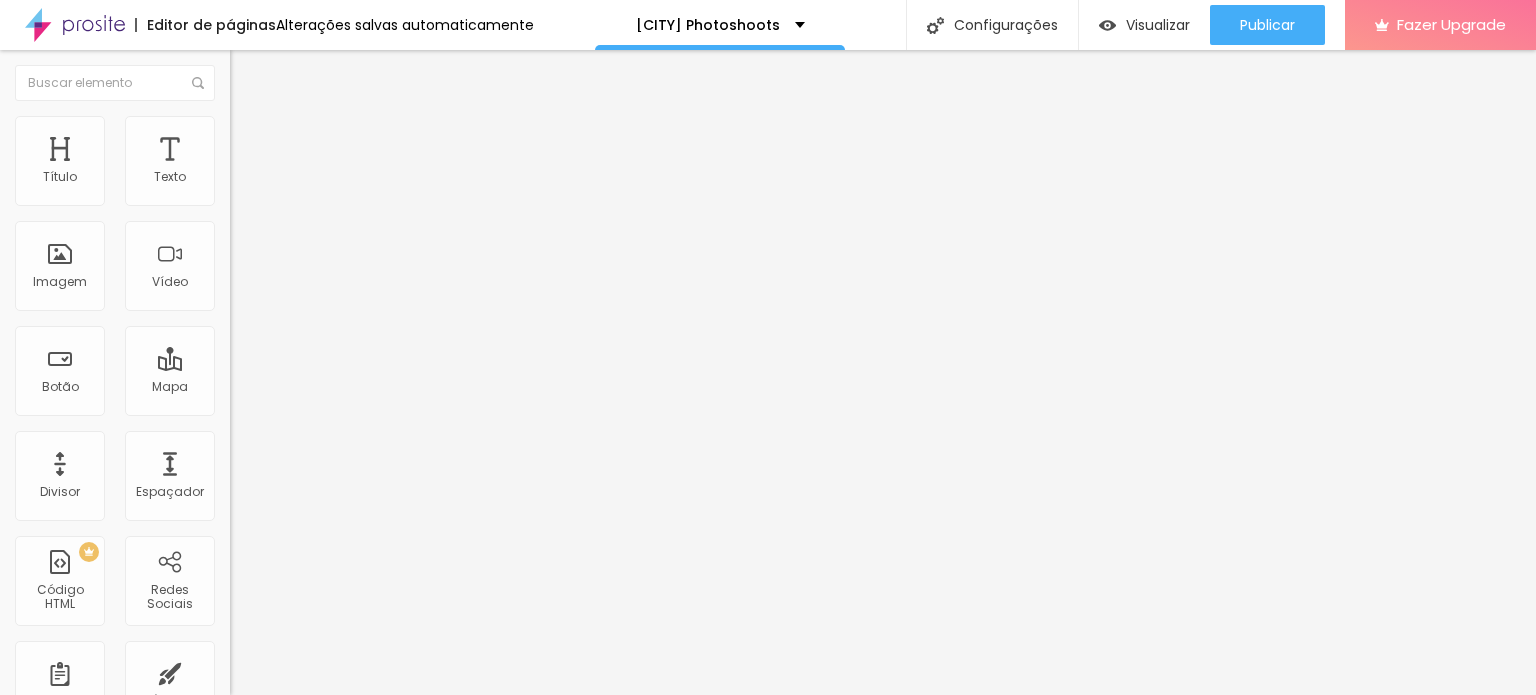 click on "Homepage" at bounding box center (350, 178) 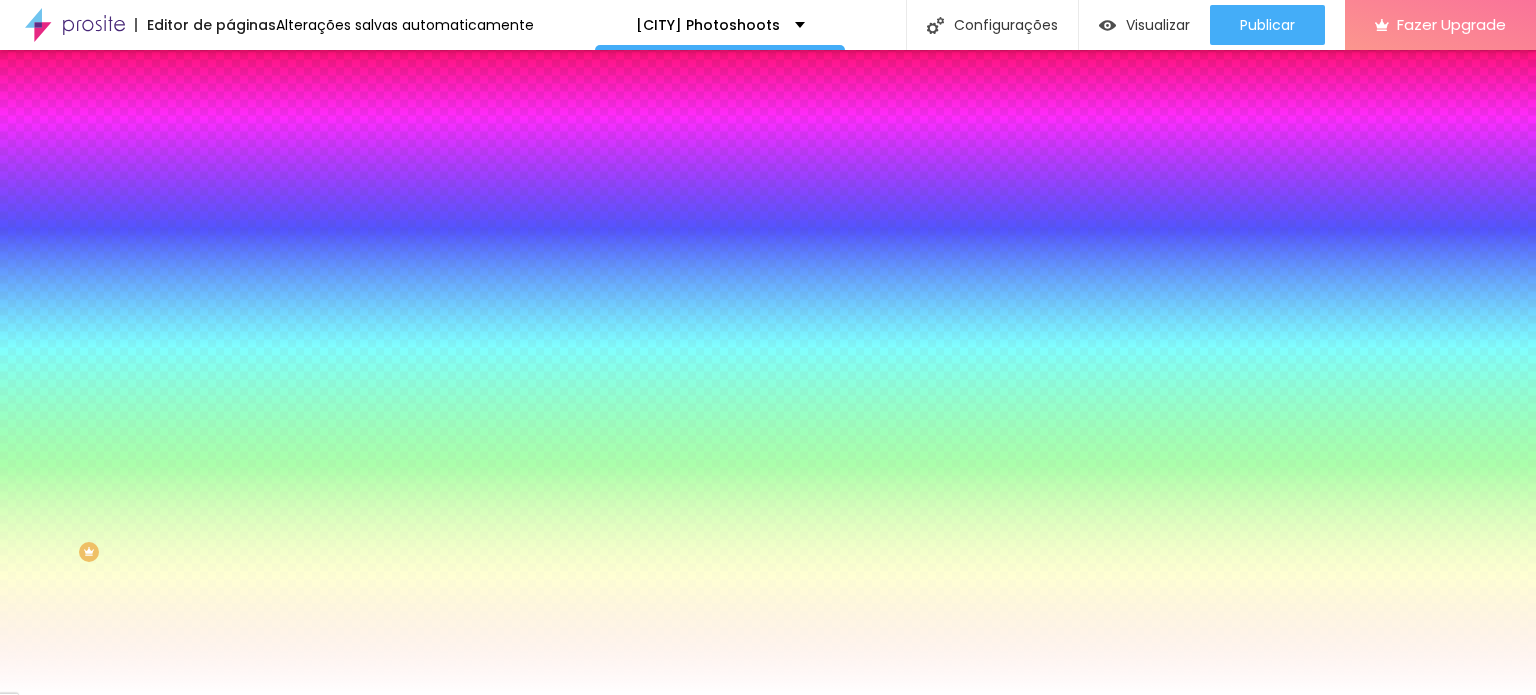 click on "Conteúdo" at bounding box center (345, 106) 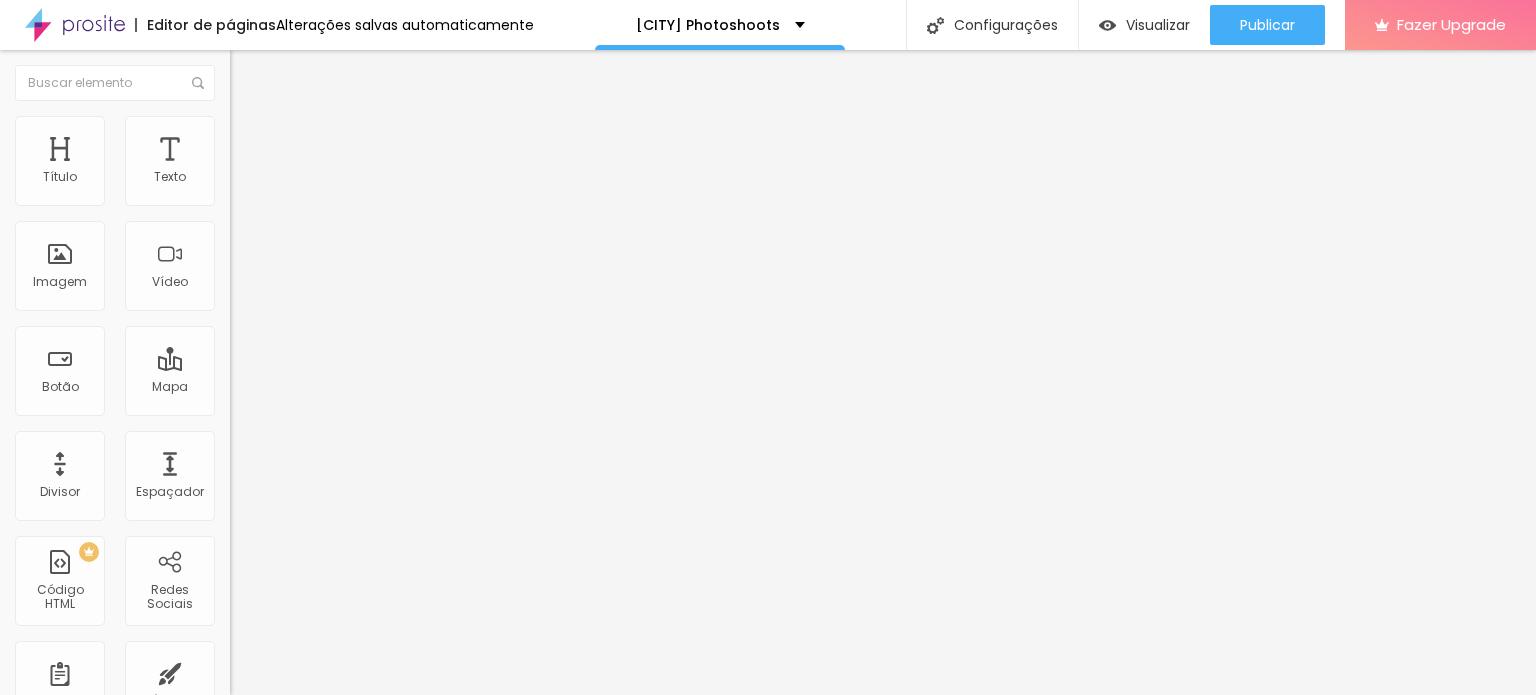 click on "Conteúdo Estilo Avançado" at bounding box center (345, 126) 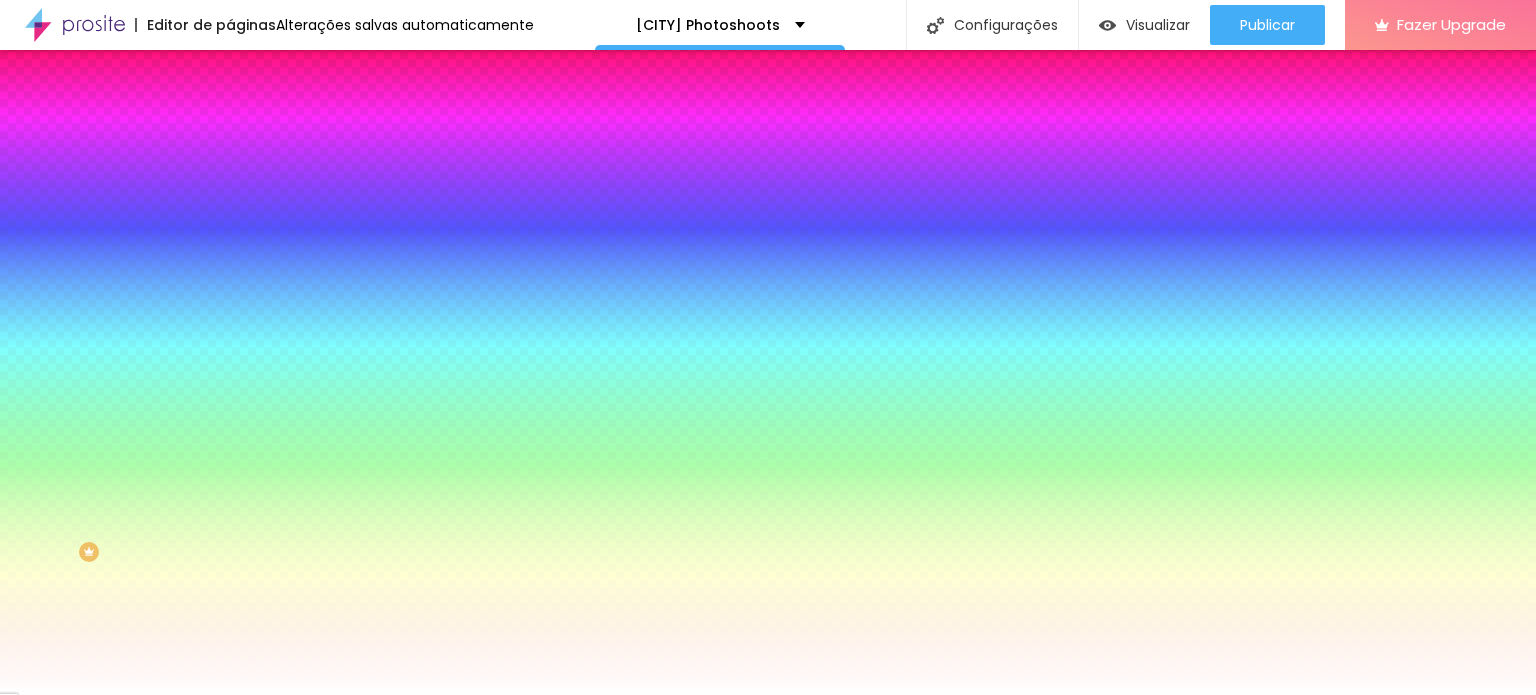 click at bounding box center (345, 191) 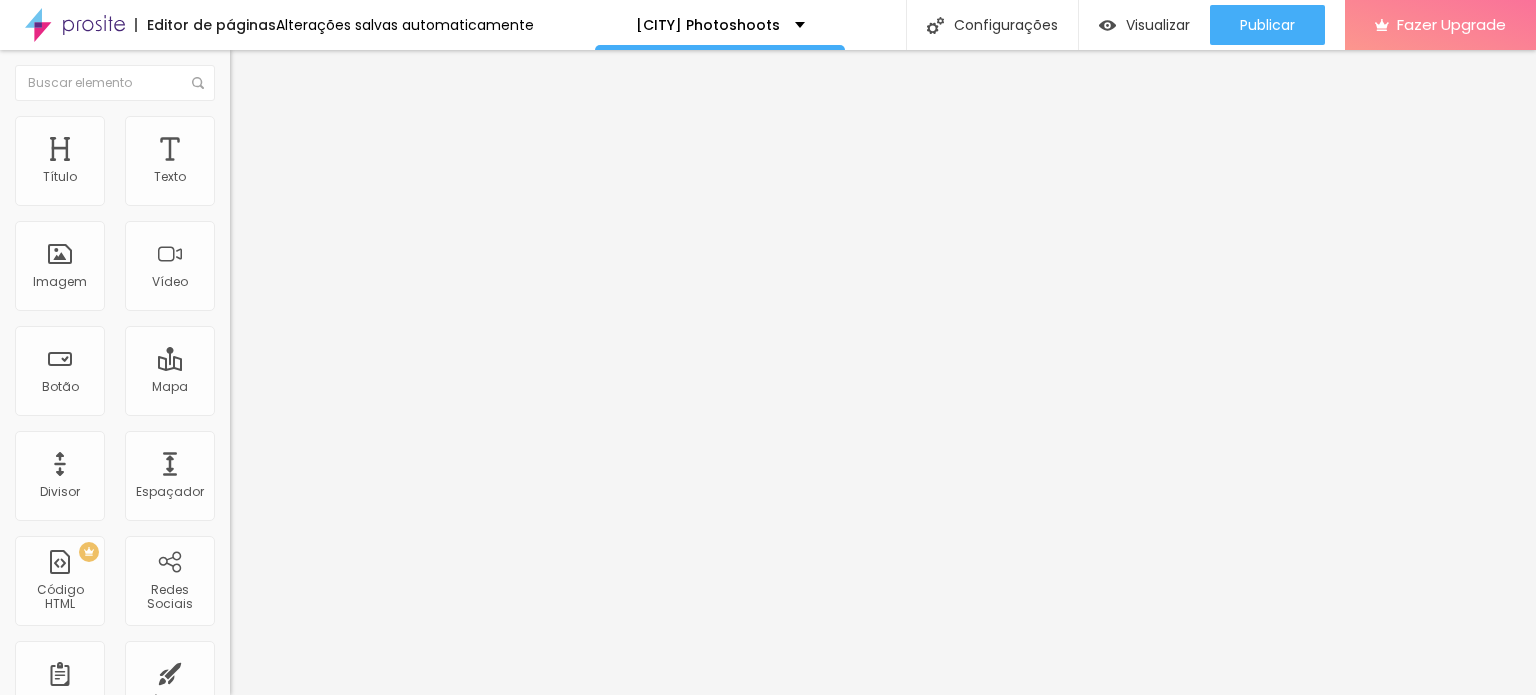 click on "Avançado" at bounding box center [281, 149] 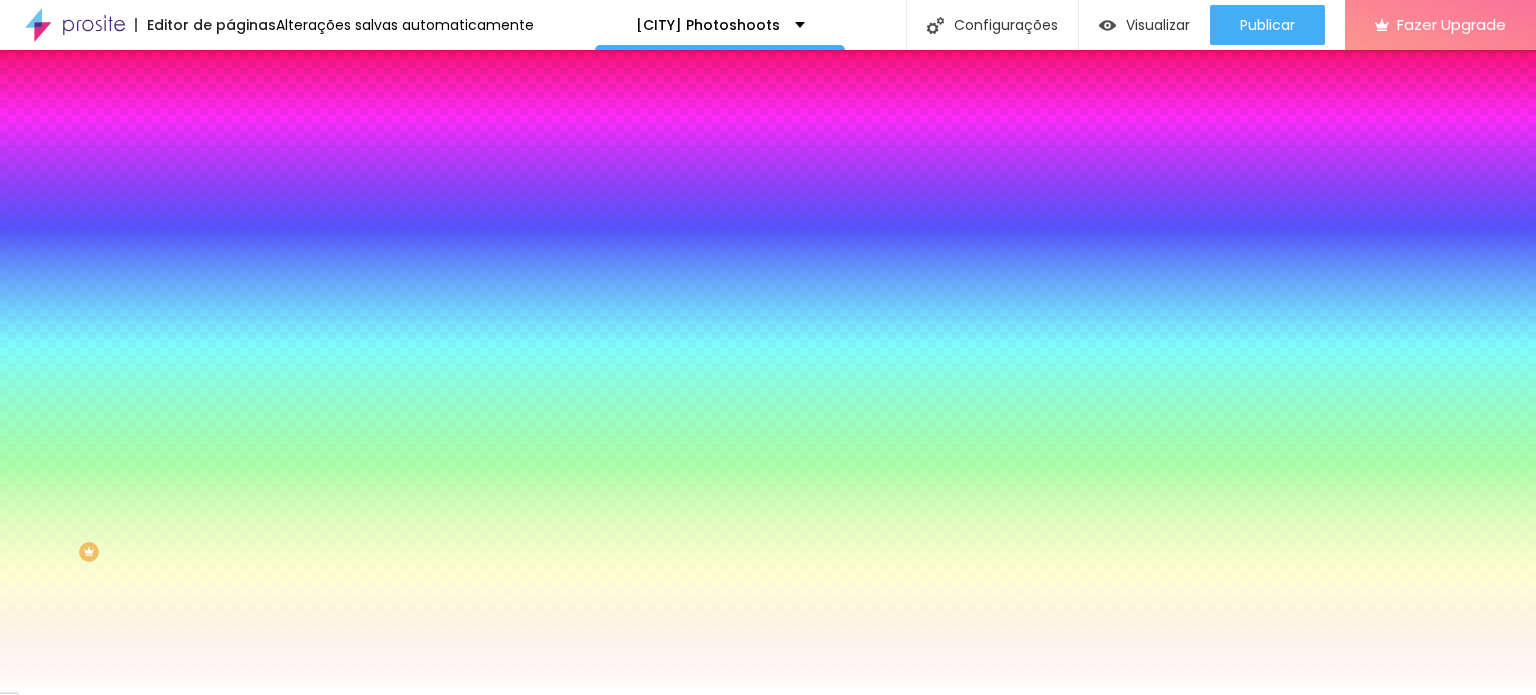 click 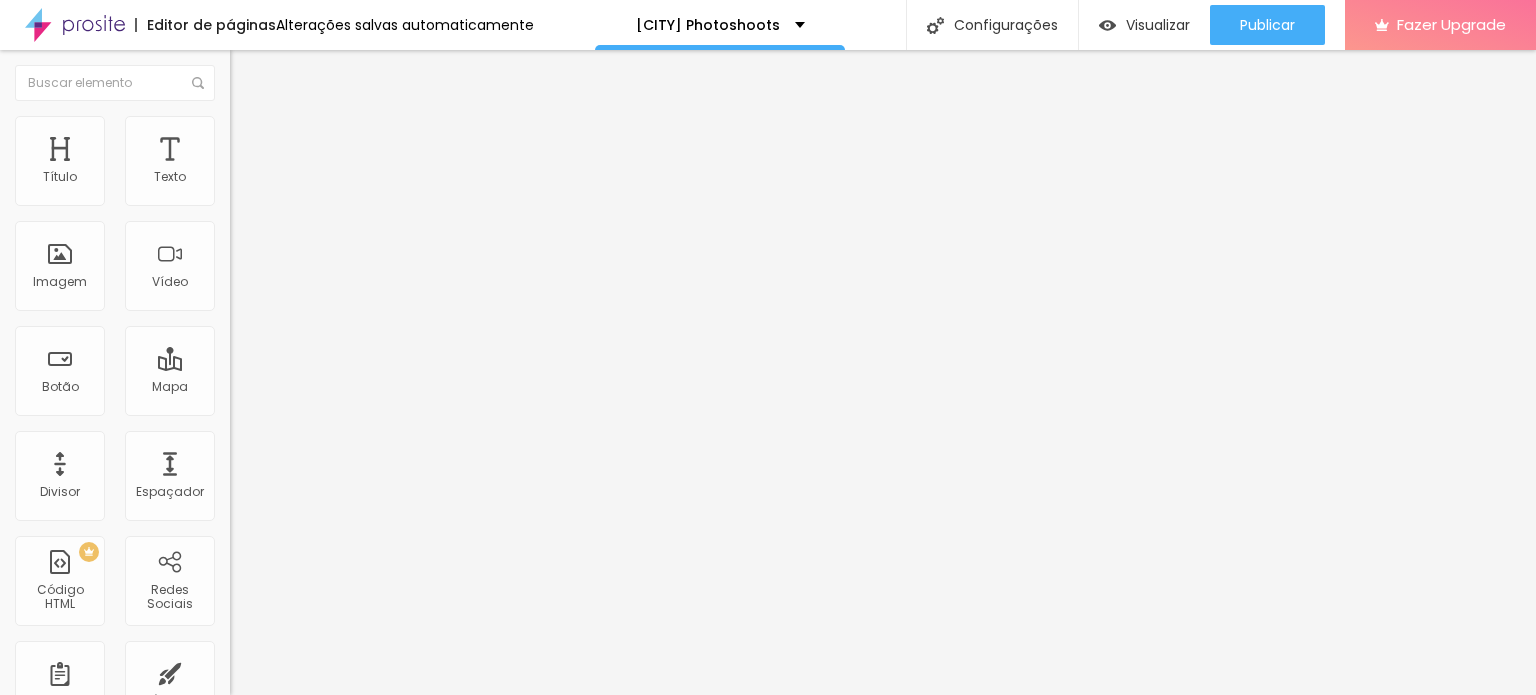 click on "Homepage" at bounding box center [350, 178] 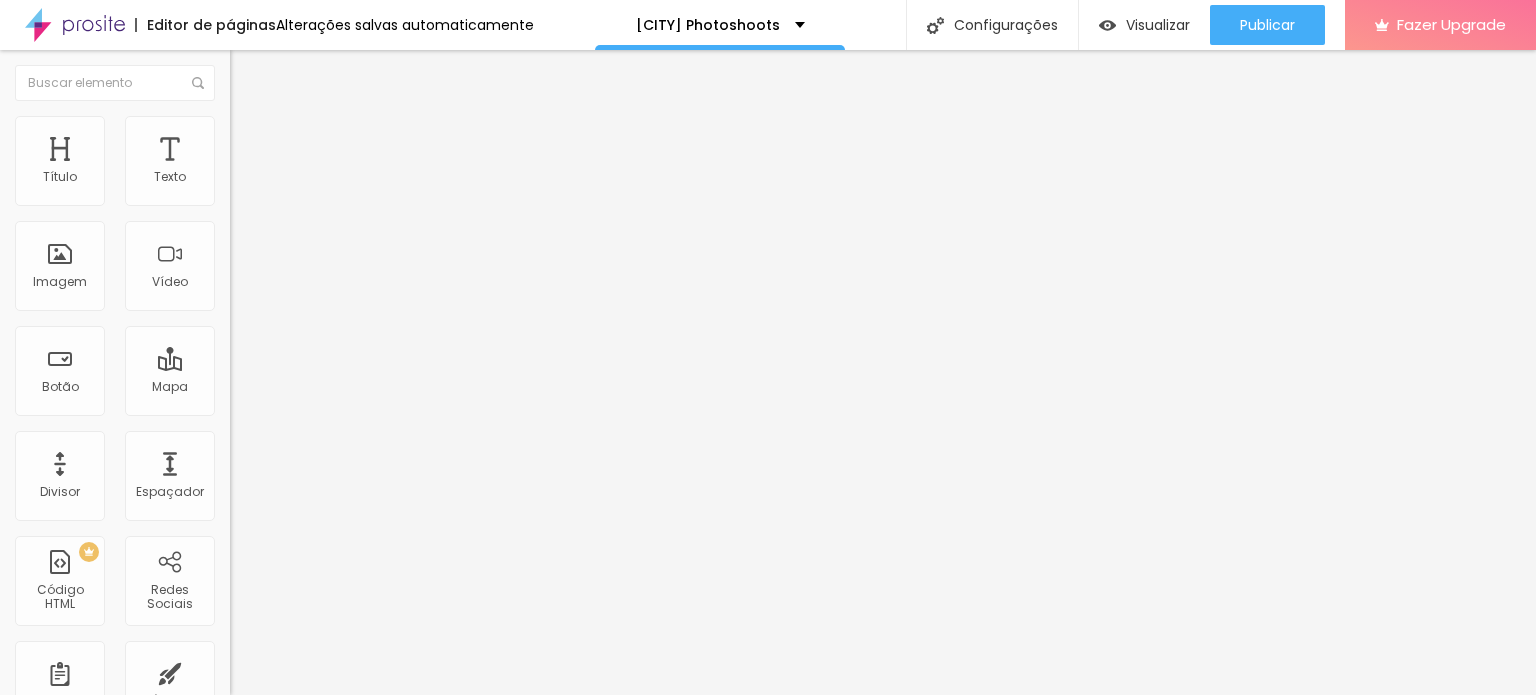 type on "H" 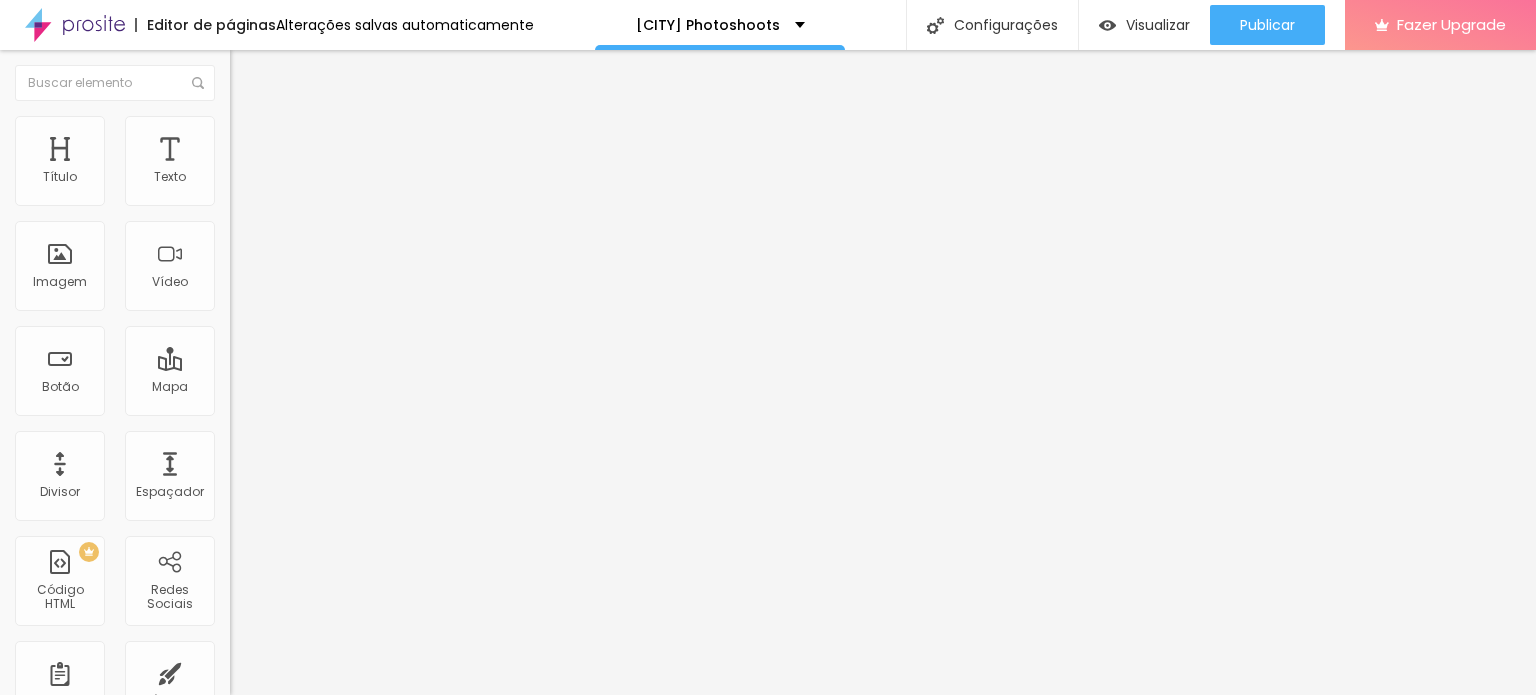 click on "Estilo" at bounding box center (345, 126) 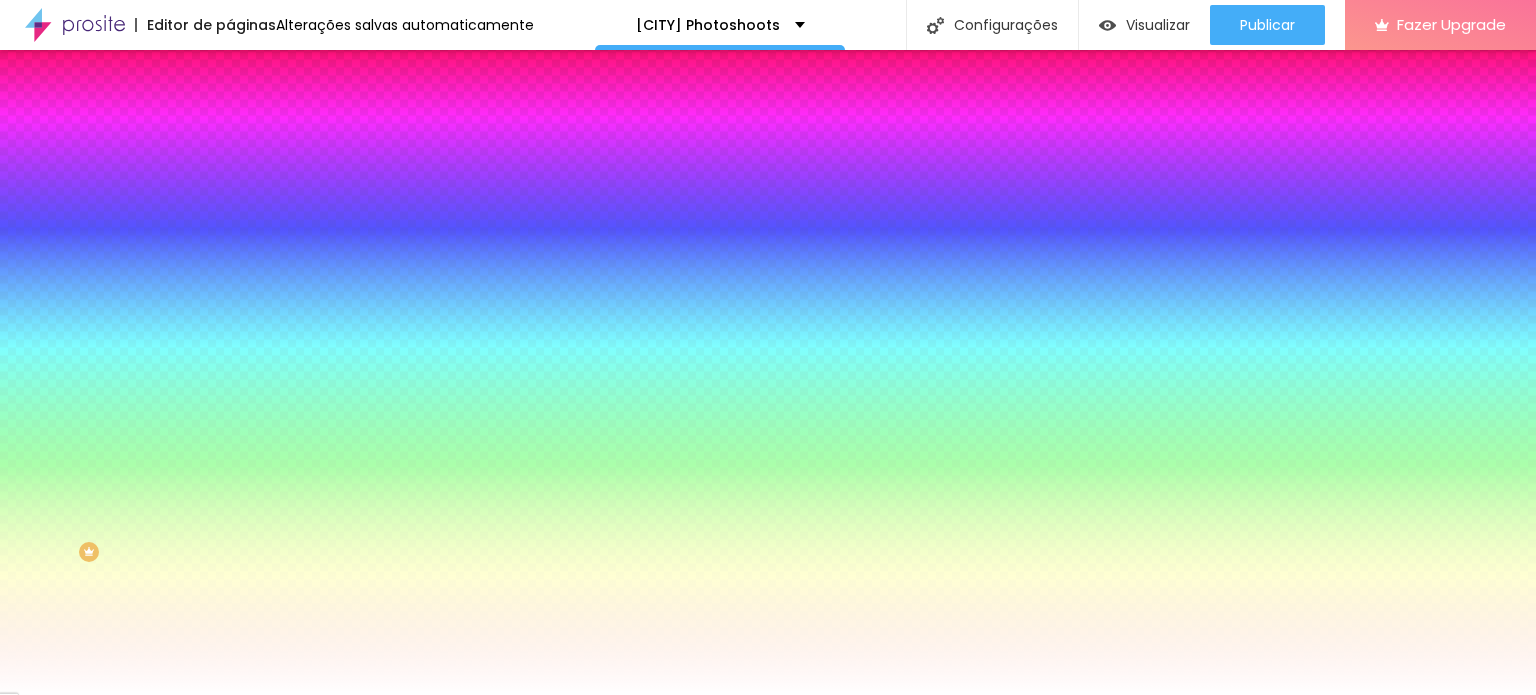 click at bounding box center (345, 191) 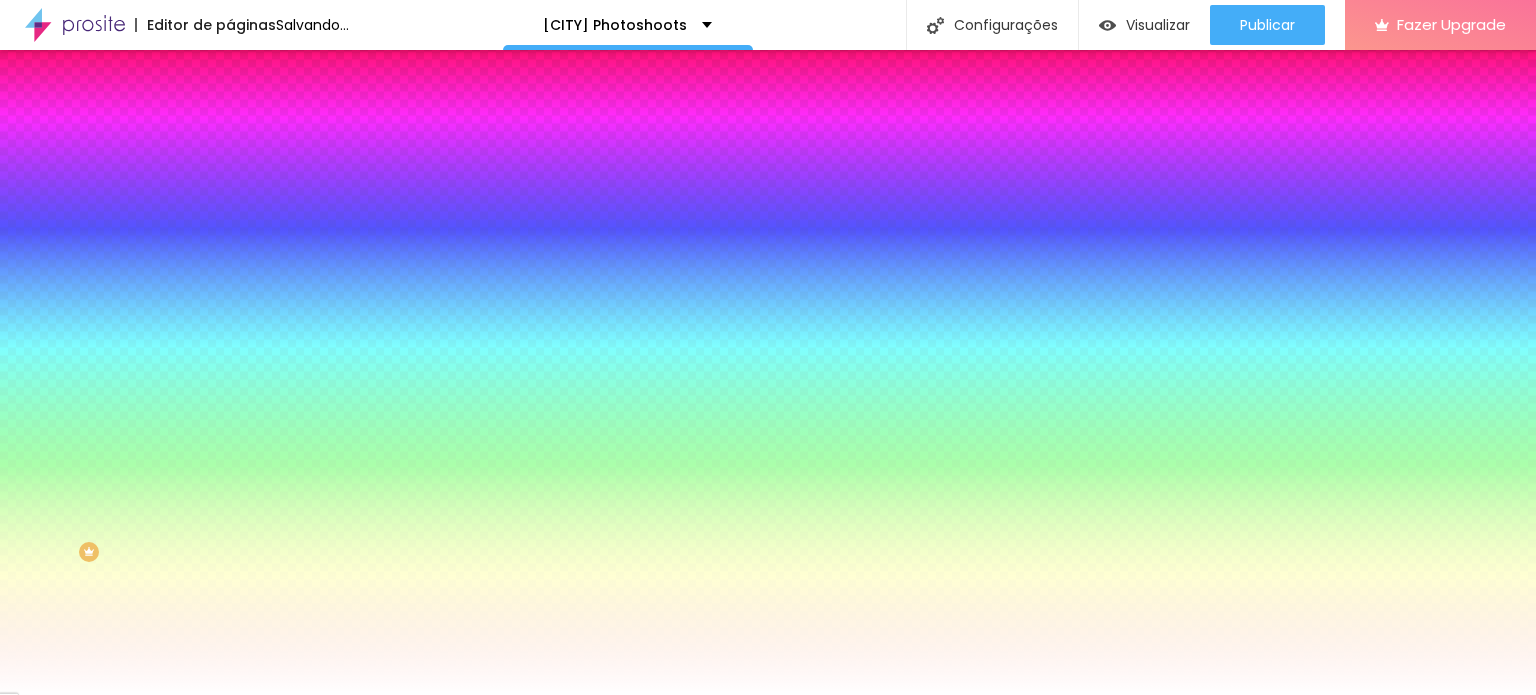 click 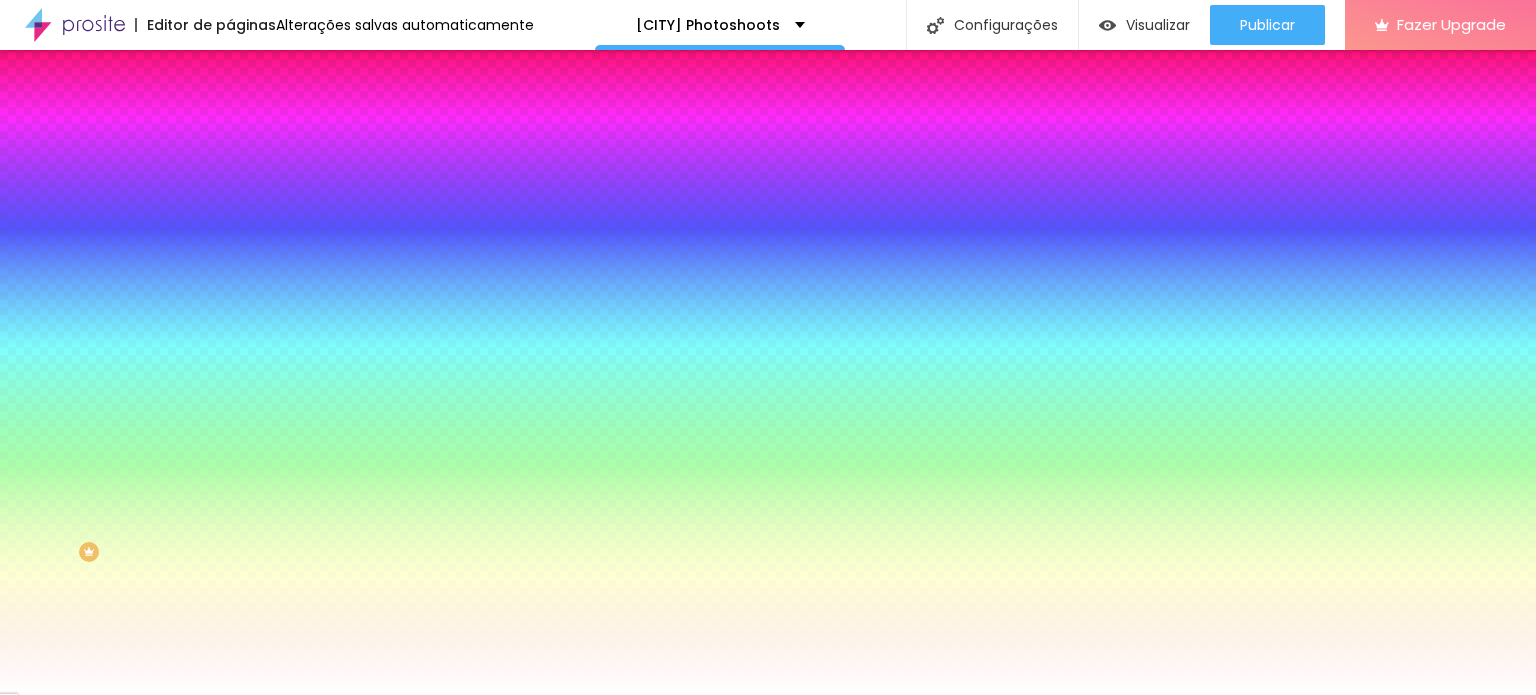 type on "1" 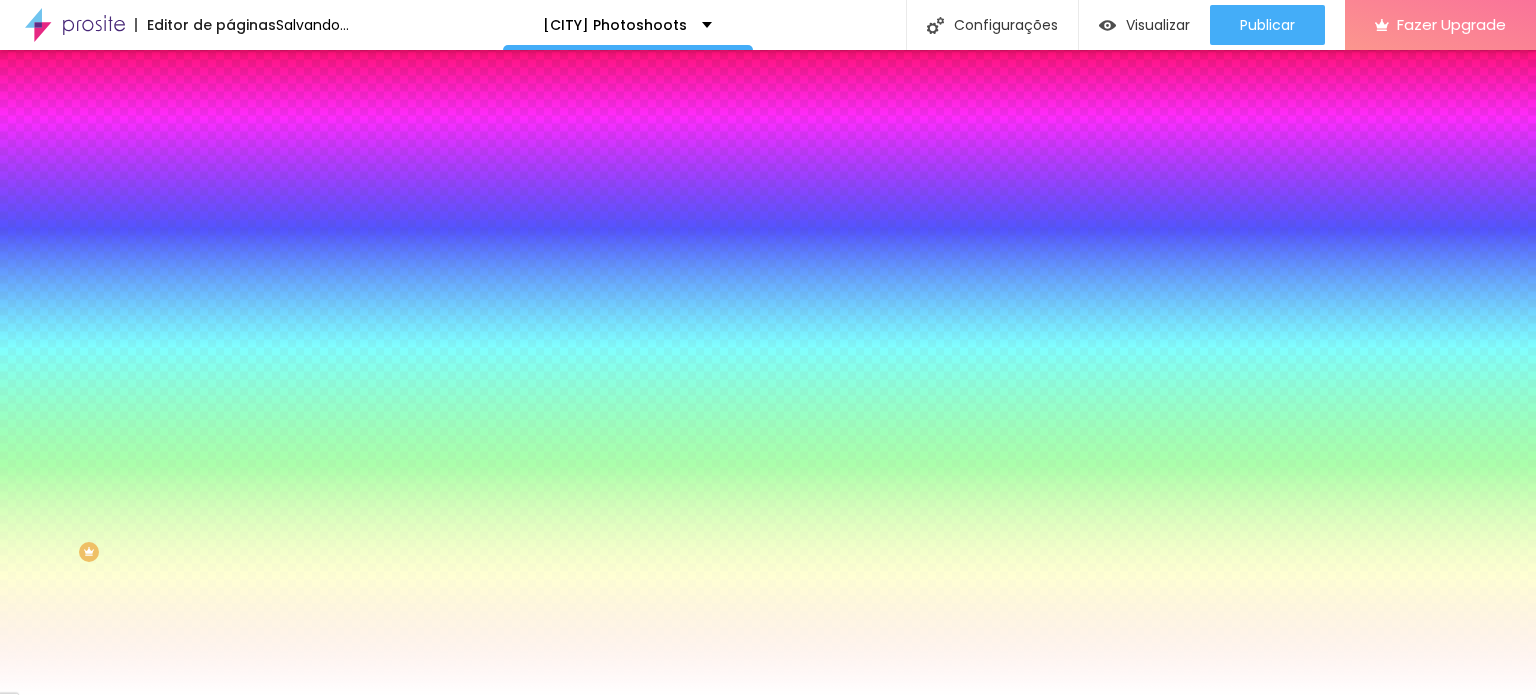 type on "2" 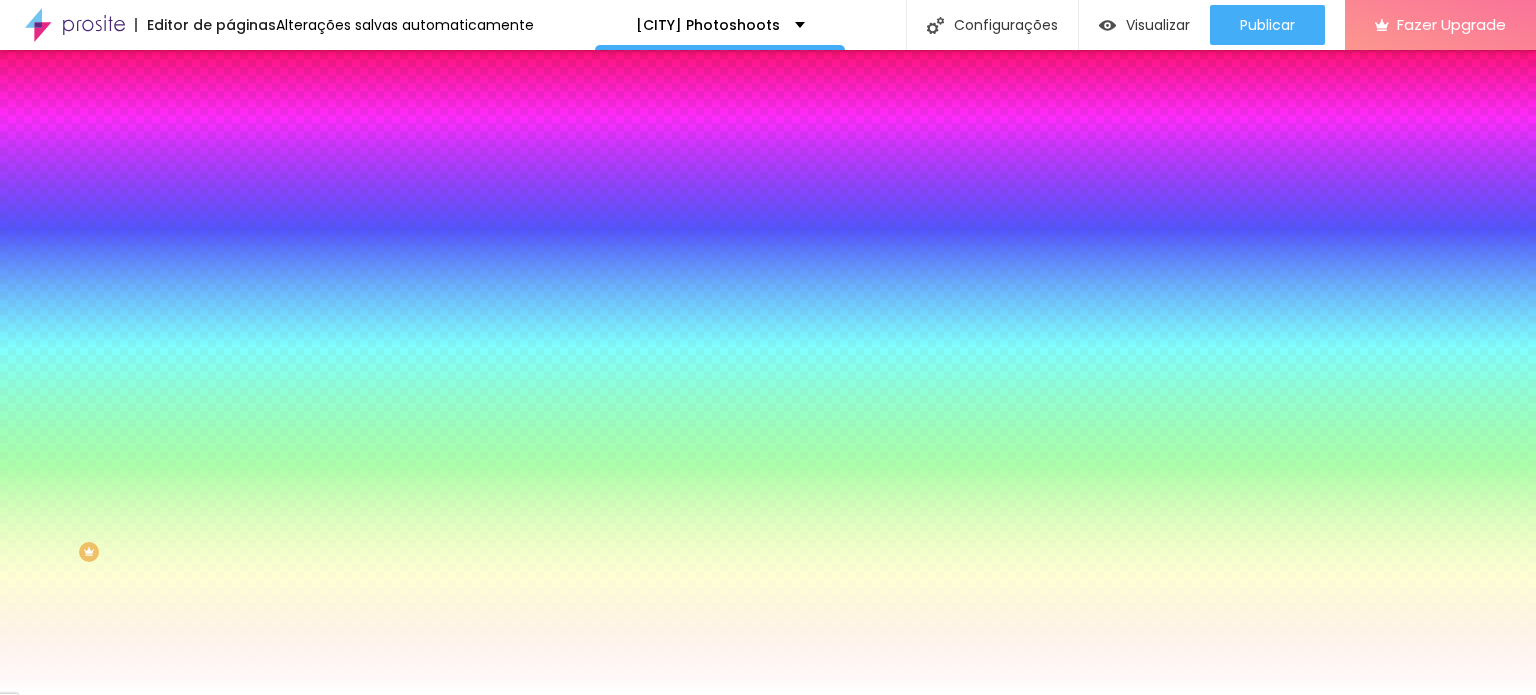 drag, startPoint x: 228, startPoint y: 423, endPoint x: 114, endPoint y: 406, distance: 115.260574 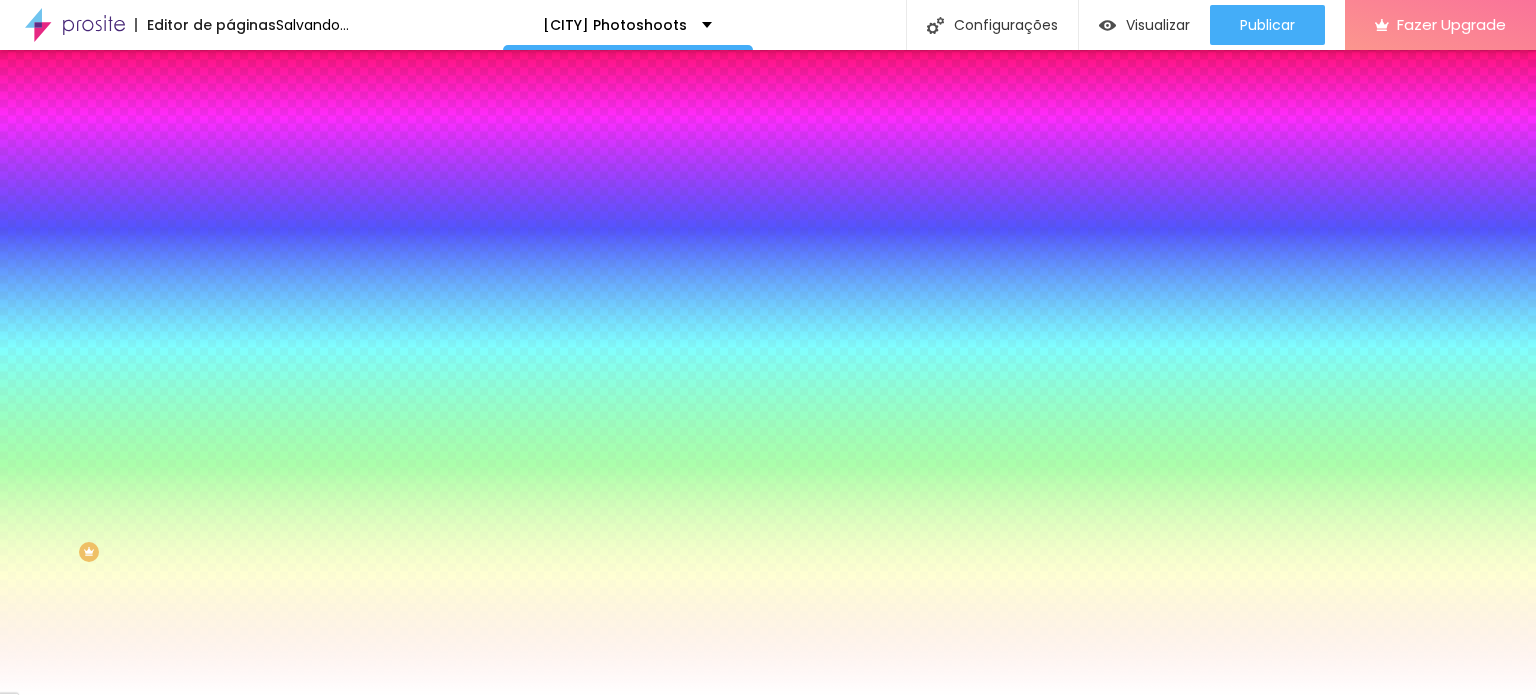 click at bounding box center (244, 255) 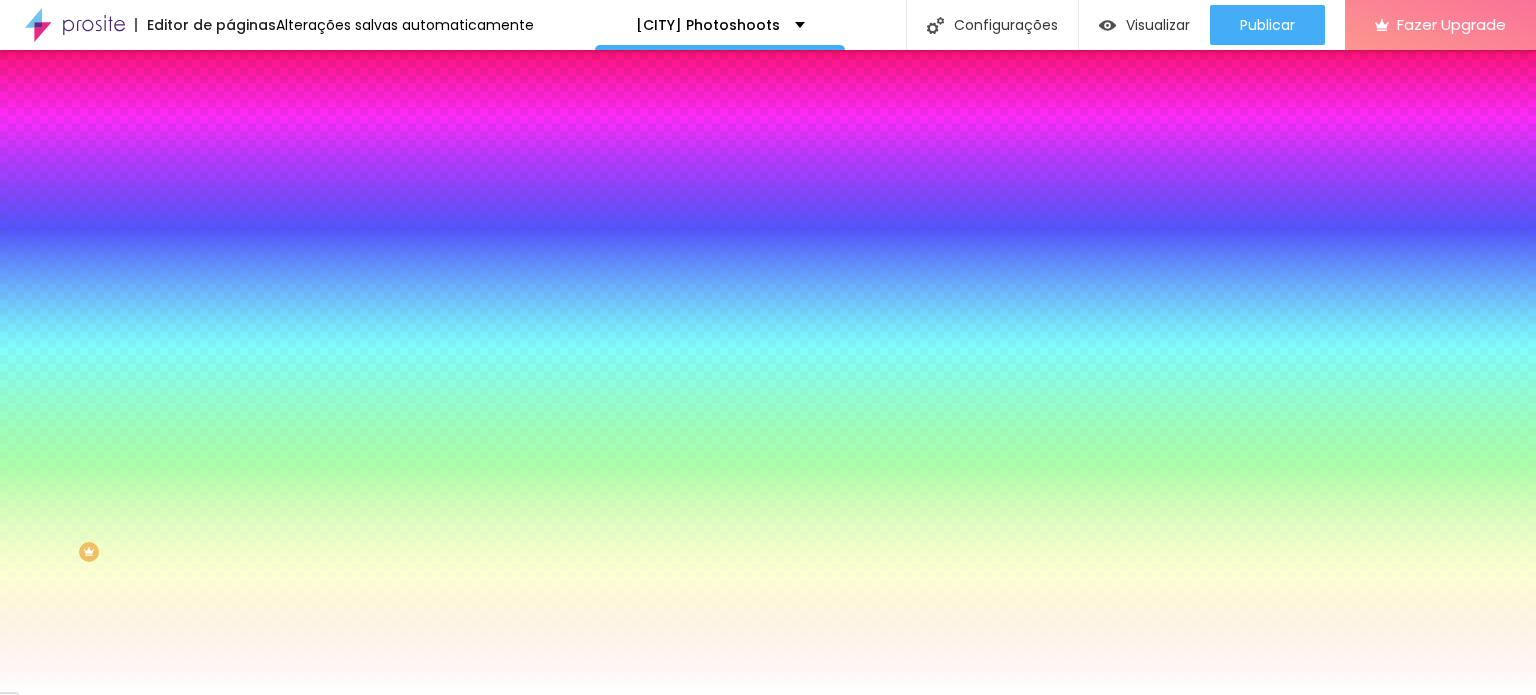 click on "AbrilFatface-Regular Actor-Regular Alegreya AlegreyaBlack Alice Allan-Bold Allan-Regular Amaranth AmaticaSC AmaticSC Amita-Bold Amita-Regular Anaheim AnonymousPro-Bold AnonymousPro-Italic AnonymousPro-Regular Arapey Archivo-Bold Archivo-Italic Archivo-Regular ArefRuqaa Arsenal-Bold Arsenal-Italic Arsenal-Regular Arvo Assistant AssistantLight AveriaLibre AveriaLibreLight AveriaSansLibre-Bold AveriaSansLibre-Italic AveriaSansLibre-Regular Bangers-Regular Bentham-Regular Bevan-Regular BioRhyme BioRhymeExtraBold BioRhymeLight Bitter BreeSerif ButterflyKids-Regular ChangaOne-Italic ChangaOne-Regular Chewy-Regular Chivo CinzelDecorative-Black CinzelDecorative-Bold CinzelDecorative-Regular Comfortaa-Bold Comfortaa-Light Comfortaa-Regular ComingSoon Cookie-Regular Corben-Bold Corben-Regular Cormorant CormorantGeramond-Bold CormorantGeramond-Italic CormorantGeramond-Medium CormorantGeramond-Regular CormorantLight Cousine-Bold Cousine-Italic Cousine-Regular Creepster-Regular CrimsonText CrimsonTextBold Cuprum FjallaOne" at bounding box center [107, 717] 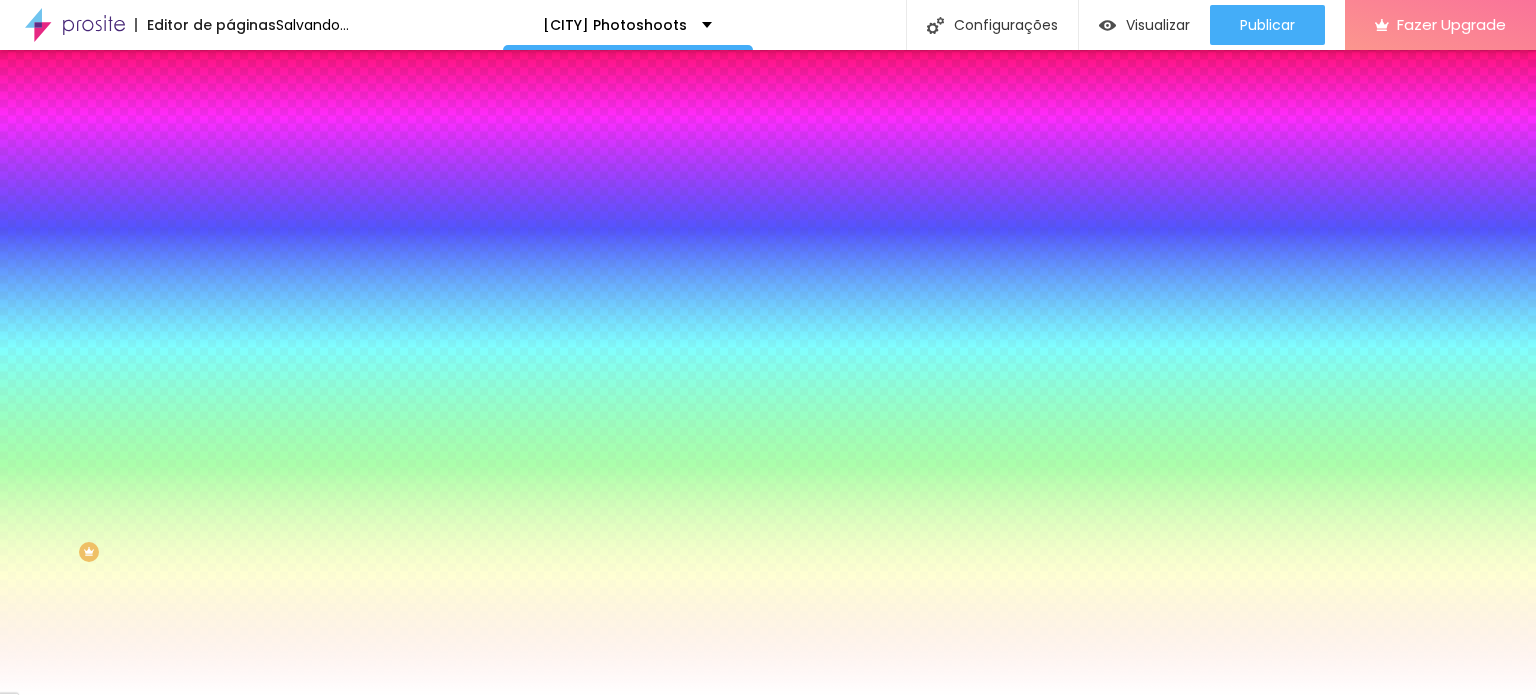 click on "AbrilFatface-Regular Actor-Regular Alegreya AlegreyaBlack Alice Allan-Bold Allan-Regular Amaranth AmaticaSC AmaticSC Amita-Bold Amita-Regular Anaheim AnonymousPro-Bold AnonymousPro-Italic AnonymousPro-Regular Arapey Archivo-Bold Archivo-Italic Archivo-Regular ArefRuqaa Arsenal-Bold Arsenal-Italic Arsenal-Regular Arvo Assistant AssistantLight AveriaLibre AveriaLibreLight AveriaSansLibre-Bold AveriaSansLibre-Italic AveriaSansLibre-Regular Bangers-Regular Bentham-Regular Bevan-Regular BioRhyme BioRhymeExtraBold BioRhymeLight Bitter BreeSerif ButterflyKids-Regular ChangaOne-Italic ChangaOne-Regular Chewy-Regular Chivo CinzelDecorative-Black CinzelDecorative-Bold CinzelDecorative-Regular Comfortaa-Bold Comfortaa-Light Comfortaa-Regular ComingSoon Cookie-Regular Corben-Bold Corben-Regular Cormorant CormorantGeramond-Bold CormorantGeramond-Italic CormorantGeramond-Medium CormorantGeramond-Regular CormorantLight Cousine-Bold Cousine-Italic Cousine-Regular Creepster-Regular CrimsonText CrimsonTextBold Cuprum FjallaOne" at bounding box center [107, 717] 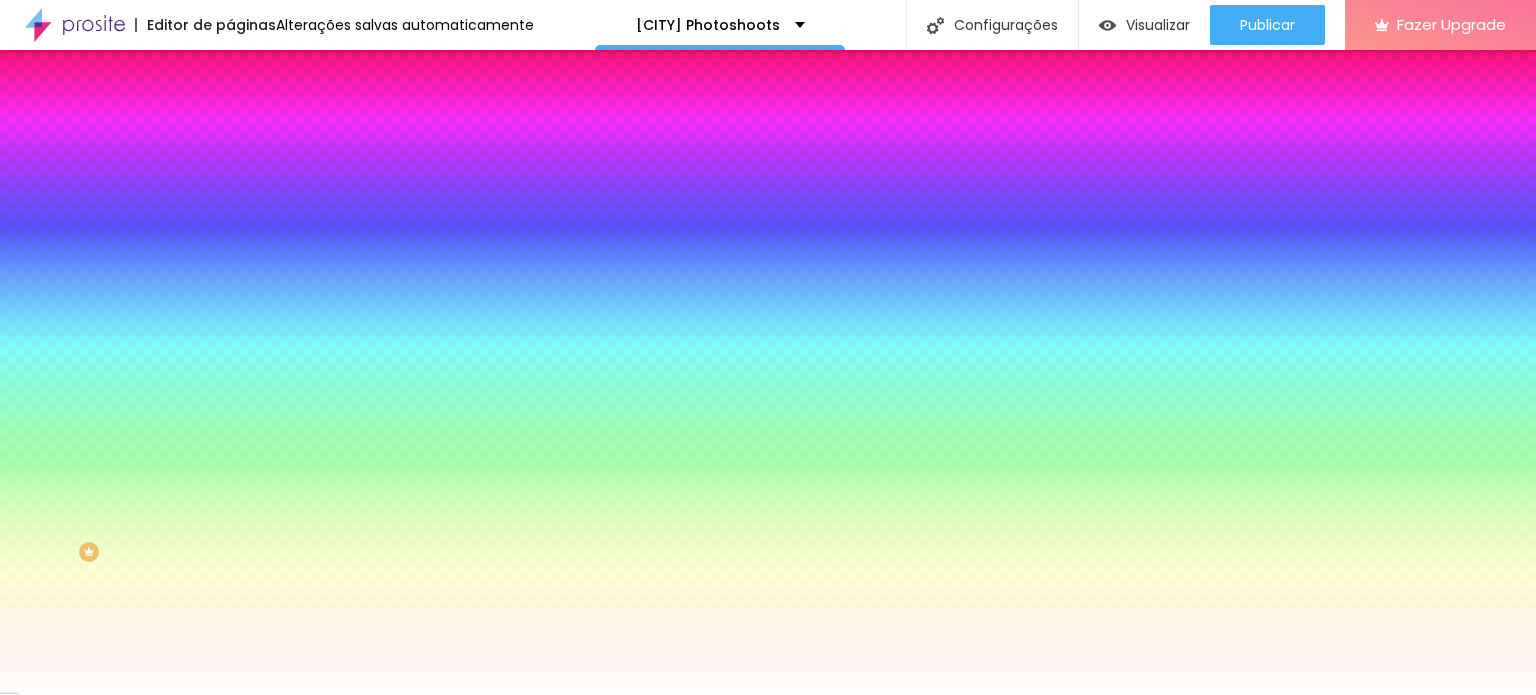 click on "AbrilFatface-Regular Actor-Regular Alegreya AlegreyaBlack Alice Allan-Bold Allan-Regular Amaranth AmaticaSC AmaticSC Amita-Bold Amita-Regular Anaheim AnonymousPro-Bold AnonymousPro-Italic AnonymousPro-Regular Arapey Archivo-Bold Archivo-Italic Archivo-Regular ArefRuqaa Arsenal-Bold Arsenal-Italic Arsenal-Regular Arvo Assistant AssistantLight AveriaLibre AveriaLibreLight AveriaSansLibre-Bold AveriaSansLibre-Italic AveriaSansLibre-Regular Bangers-Regular Bentham-Regular Bevan-Regular BioRhyme BioRhymeExtraBold BioRhymeLight Bitter BreeSerif ButterflyKids-Regular ChangaOne-Italic ChangaOne-Regular Chewy-Regular Chivo CinzelDecorative-Black CinzelDecorative-Bold CinzelDecorative-Regular Comfortaa-Bold Comfortaa-Light Comfortaa-Regular ComingSoon Cookie-Regular Corben-Bold Corben-Regular Cormorant CormorantGeramond-Bold CormorantGeramond-Italic CormorantGeramond-Medium CormorantGeramond-Regular CormorantLight Cousine-Bold Cousine-Italic Cousine-Regular Creepster-Regular CrimsonText CrimsonTextBold Cuprum FjallaOne" at bounding box center [107, 717] 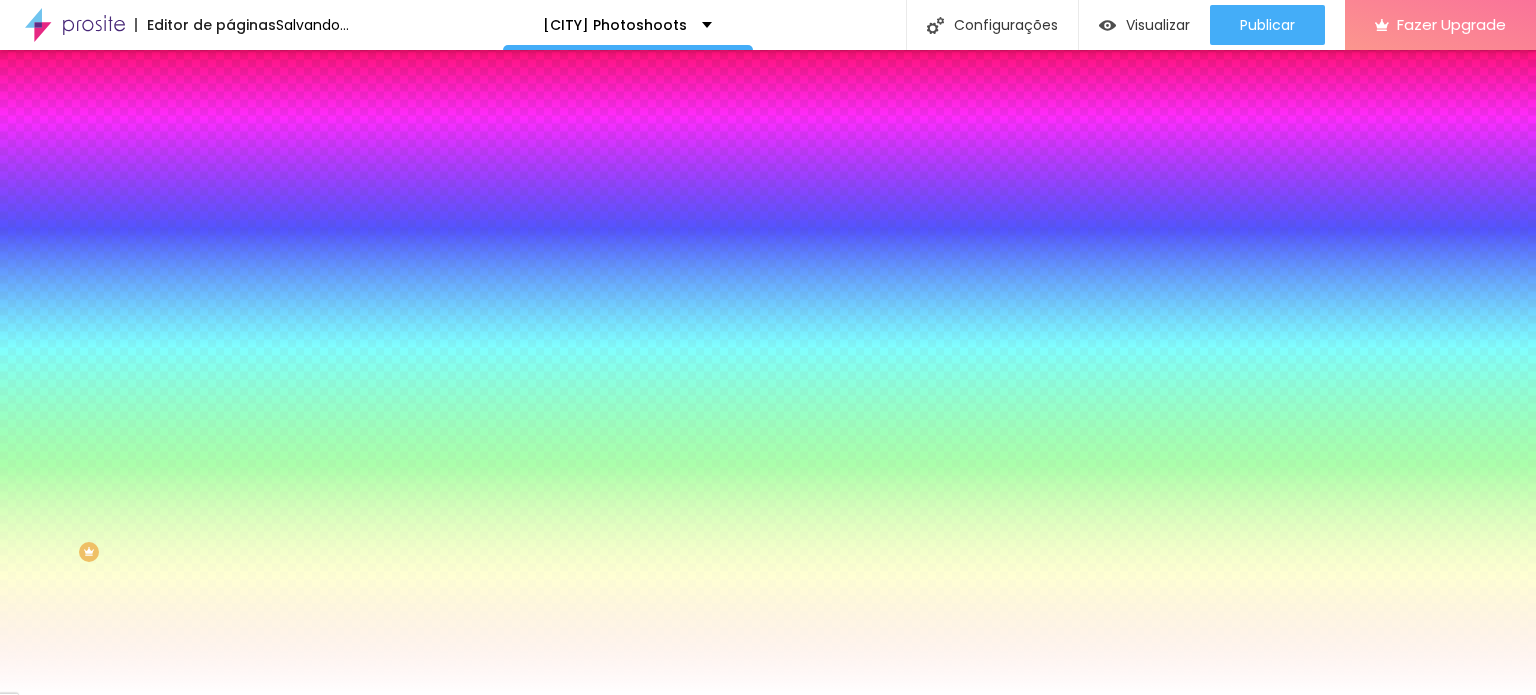 click on "AbrilFatface-Regular Actor-Regular Alegreya AlegreyaBlack Alice Allan-Bold Allan-Regular Amaranth AmaticaSC AmaticSC Amita-Bold Amita-Regular Anaheim AnonymousPro-Bold AnonymousPro-Italic AnonymousPro-Regular Arapey Archivo-Bold Archivo-Italic Archivo-Regular ArefRuqaa Arsenal-Bold Arsenal-Italic Arsenal-Regular Arvo Assistant AssistantLight AveriaLibre AveriaLibreLight AveriaSansLibre-Bold AveriaSansLibre-Italic AveriaSansLibre-Regular Bangers-Regular Bentham-Regular Bevan-Regular BioRhyme BioRhymeExtraBold BioRhymeLight Bitter BreeSerif ButterflyKids-Regular ChangaOne-Italic ChangaOne-Regular Chewy-Regular Chivo CinzelDecorative-Black CinzelDecorative-Bold CinzelDecorative-Regular Comfortaa-Bold Comfortaa-Light Comfortaa-Regular ComingSoon Cookie-Regular Corben-Bold Corben-Regular Cormorant CormorantGeramond-Bold CormorantGeramond-Italic CormorantGeramond-Medium CormorantGeramond-Regular CormorantLight Cousine-Bold Cousine-Italic Cousine-Regular Creepster-Regular CrimsonText CrimsonTextBold Cuprum FjallaOne" at bounding box center (107, 717) 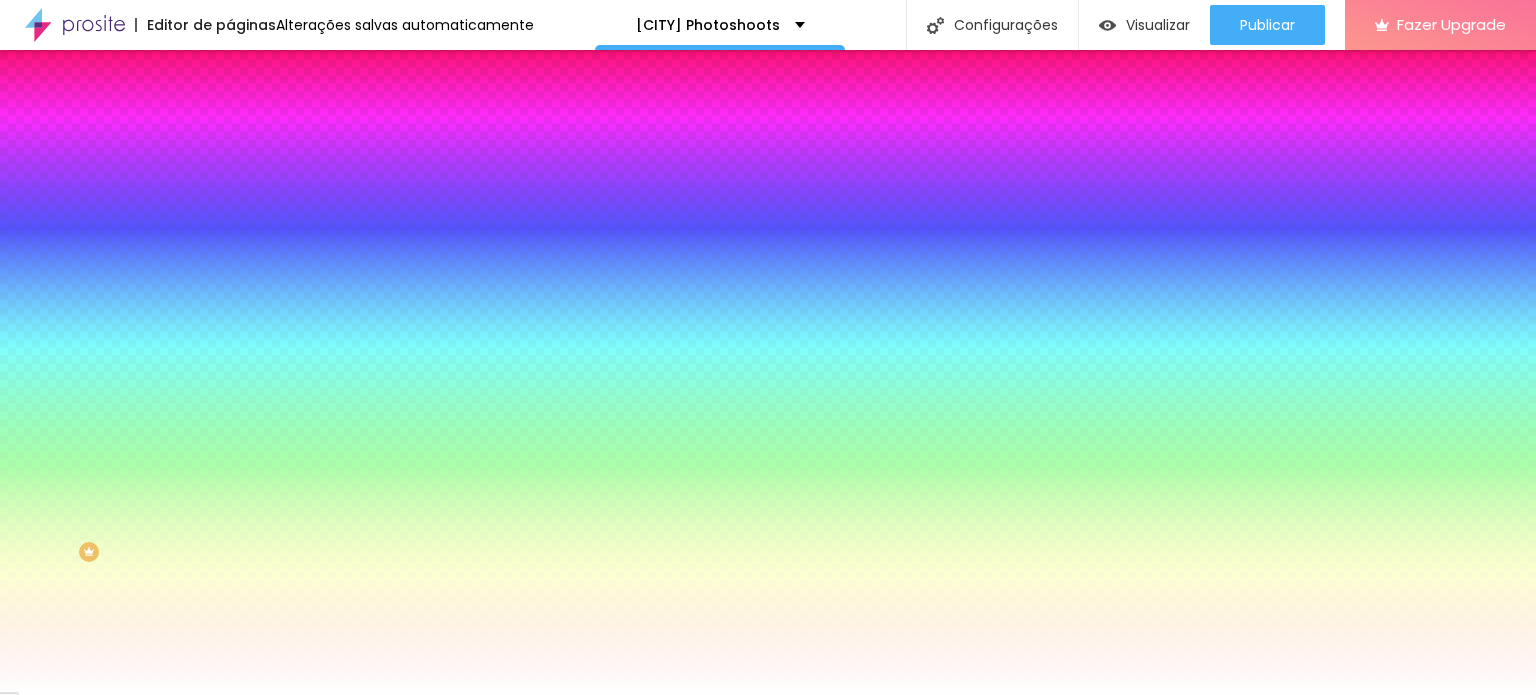 click on "AbrilFatface-Regular Actor-Regular Alegreya AlegreyaBlack Alice Allan-Bold Allan-Regular Amaranth AmaticaSC AmaticSC Amita-Bold Amita-Regular Anaheim AnonymousPro-Bold AnonymousPro-Italic AnonymousPro-Regular Arapey Archivo-Bold Archivo-Italic Archivo-Regular ArefRuqaa Arsenal-Bold Arsenal-Italic Arsenal-Regular Arvo Assistant AssistantLight AveriaLibre AveriaLibreLight AveriaSansLibre-Bold AveriaSansLibre-Italic AveriaSansLibre-Regular Bangers-Regular Bentham-Regular Bevan-Regular BioRhyme BioRhymeExtraBold BioRhymeLight Bitter BreeSerif ButterflyKids-Regular ChangaOne-Italic ChangaOne-Regular Chewy-Regular Chivo CinzelDecorative-Black CinzelDecorative-Bold CinzelDecorative-Regular Comfortaa-Bold Comfortaa-Light Comfortaa-Regular ComingSoon Cookie-Regular Corben-Bold Corben-Regular Cormorant CormorantGeramond-Bold CormorantGeramond-Italic CormorantGeramond-Medium CormorantGeramond-Regular CormorantLight Cousine-Bold Cousine-Italic Cousine-Regular Creepster-Regular CrimsonText CrimsonTextBold Cuprum FjallaOne" at bounding box center (107, 717) 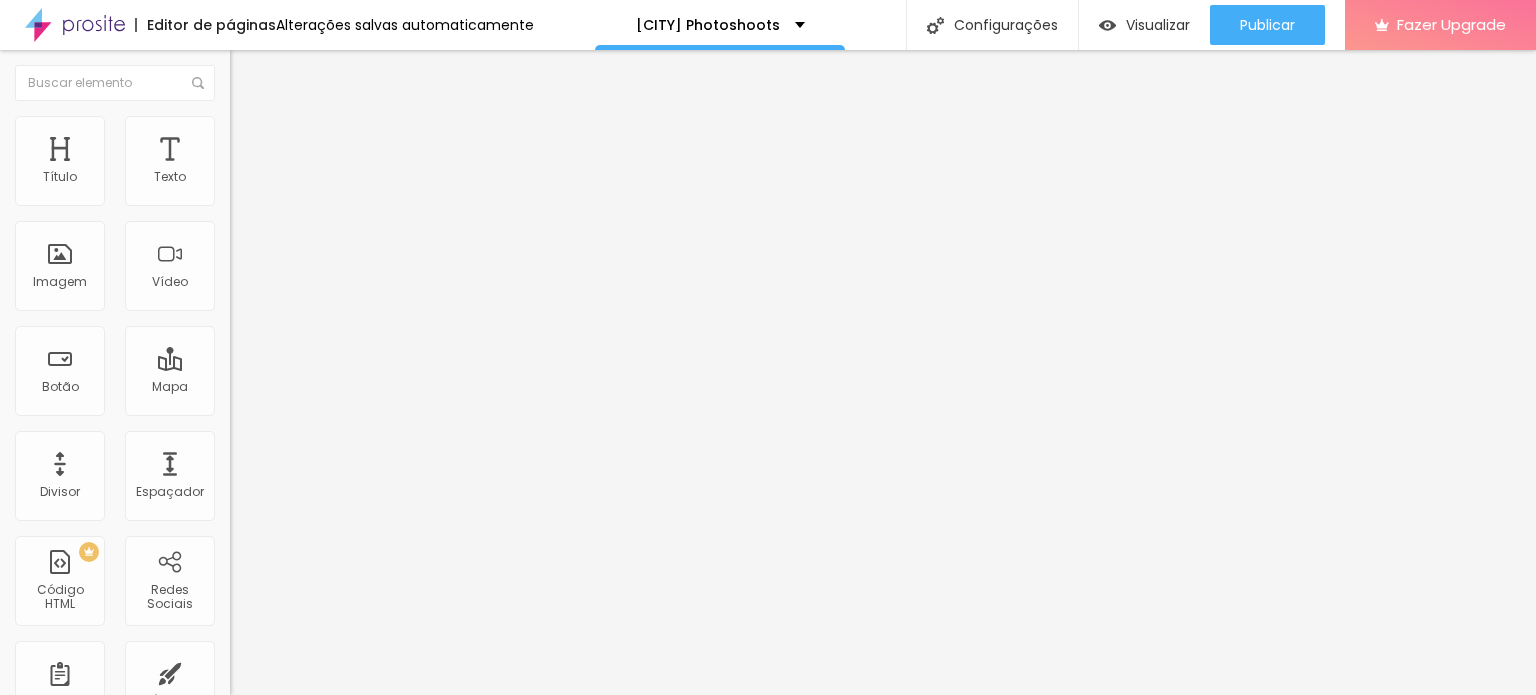 click at bounding box center (239, 125) 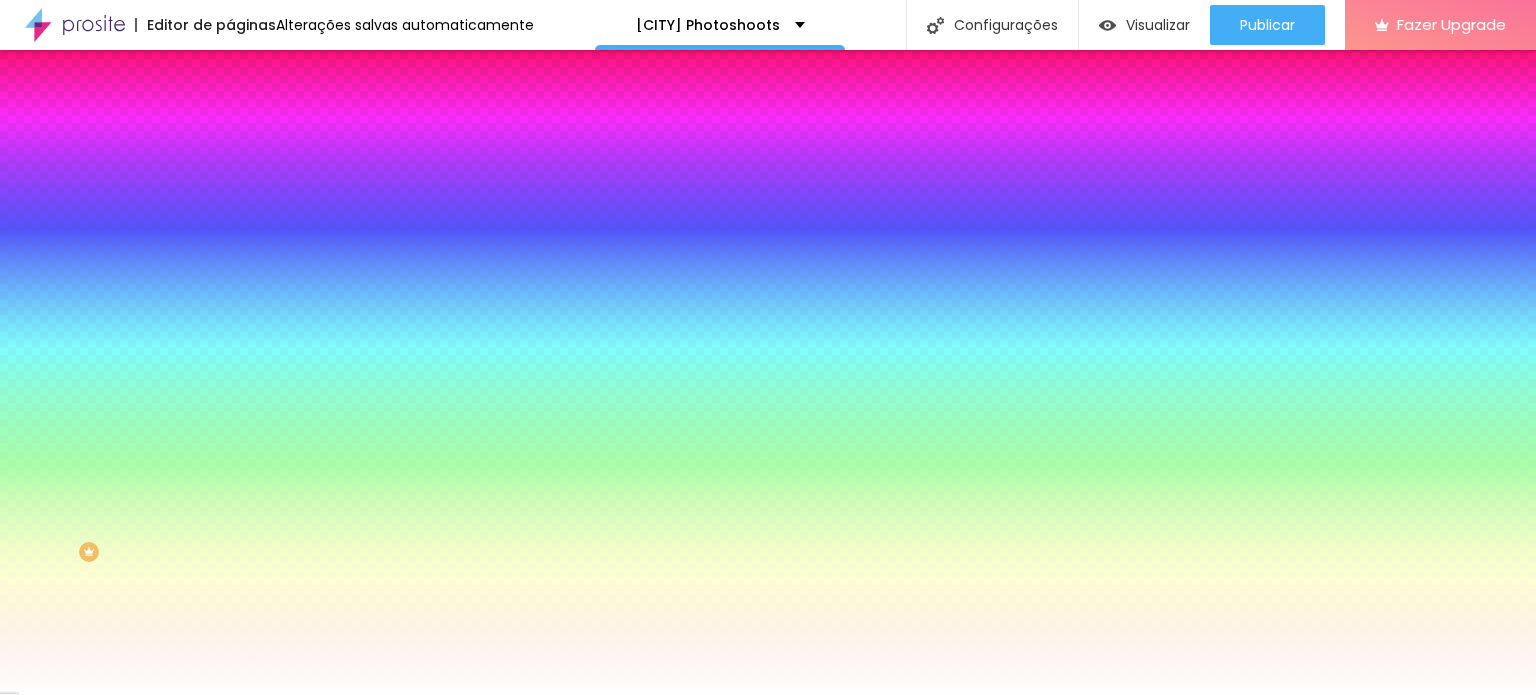 click at bounding box center [244, 255] 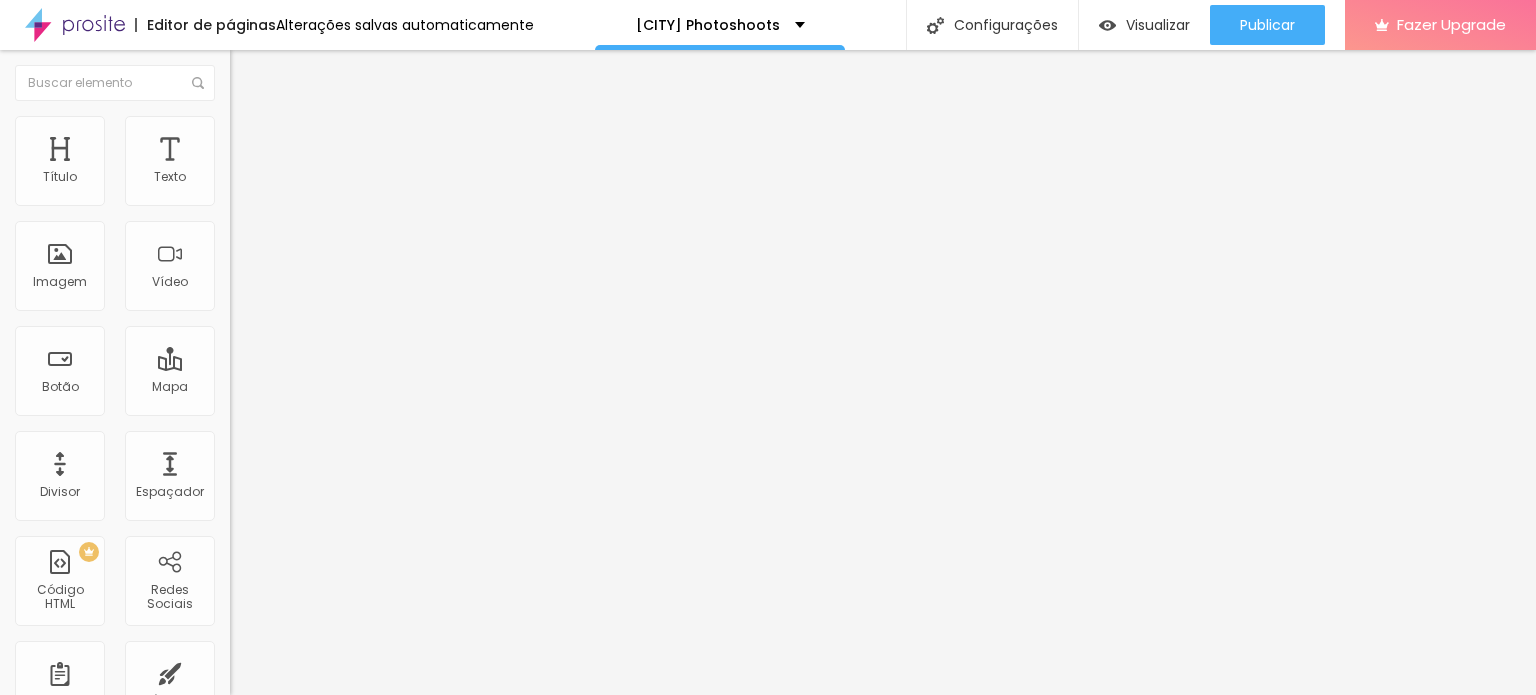 drag, startPoint x: 111, startPoint y: 227, endPoint x: 1, endPoint y: 223, distance: 110.0727 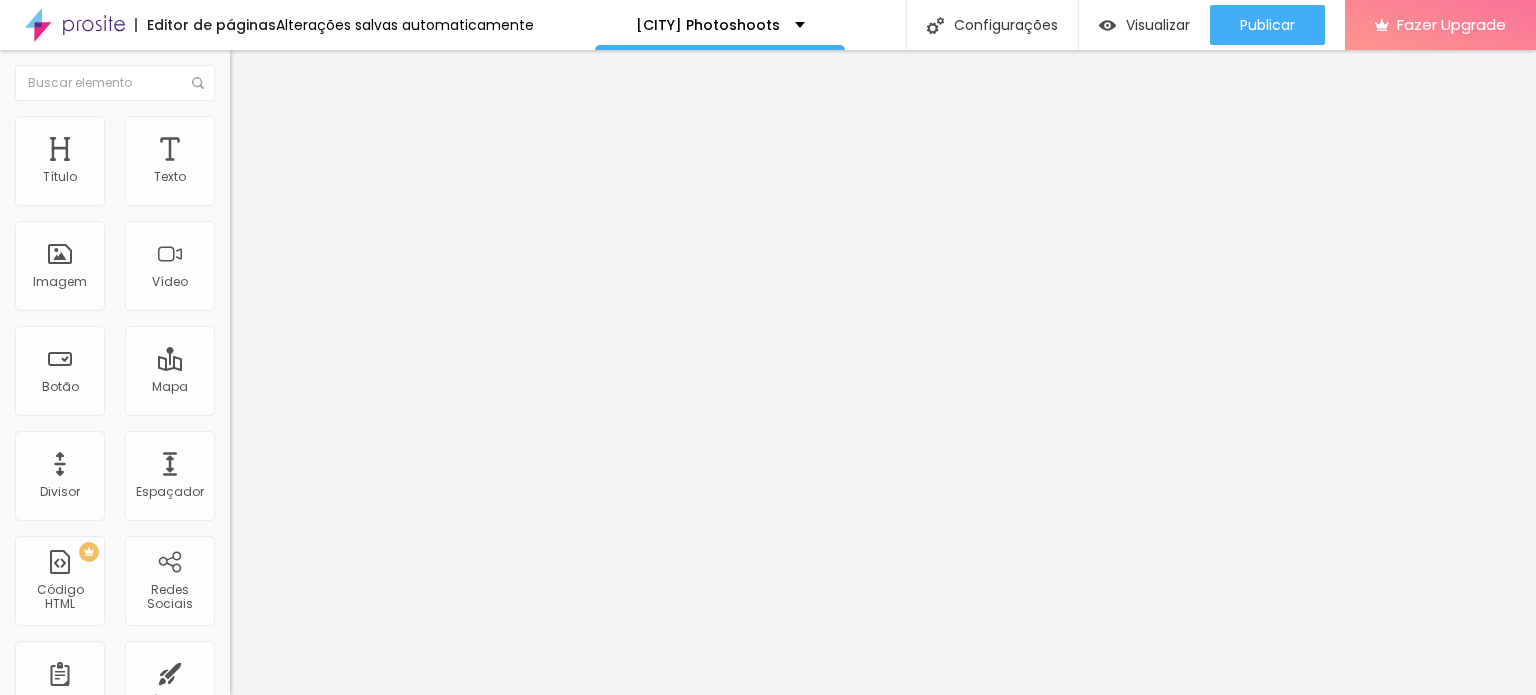 type on "[FIRST] [LAST]" 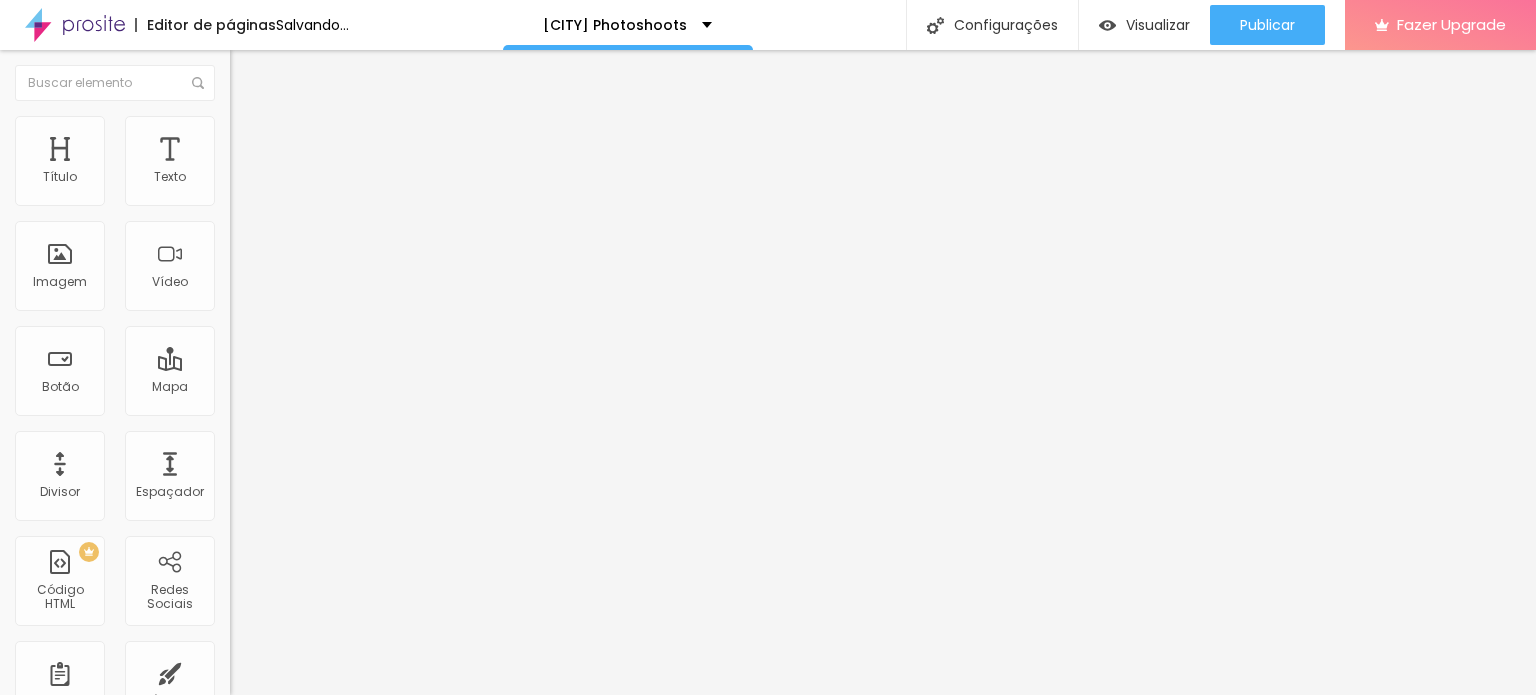 type on "[URL]" 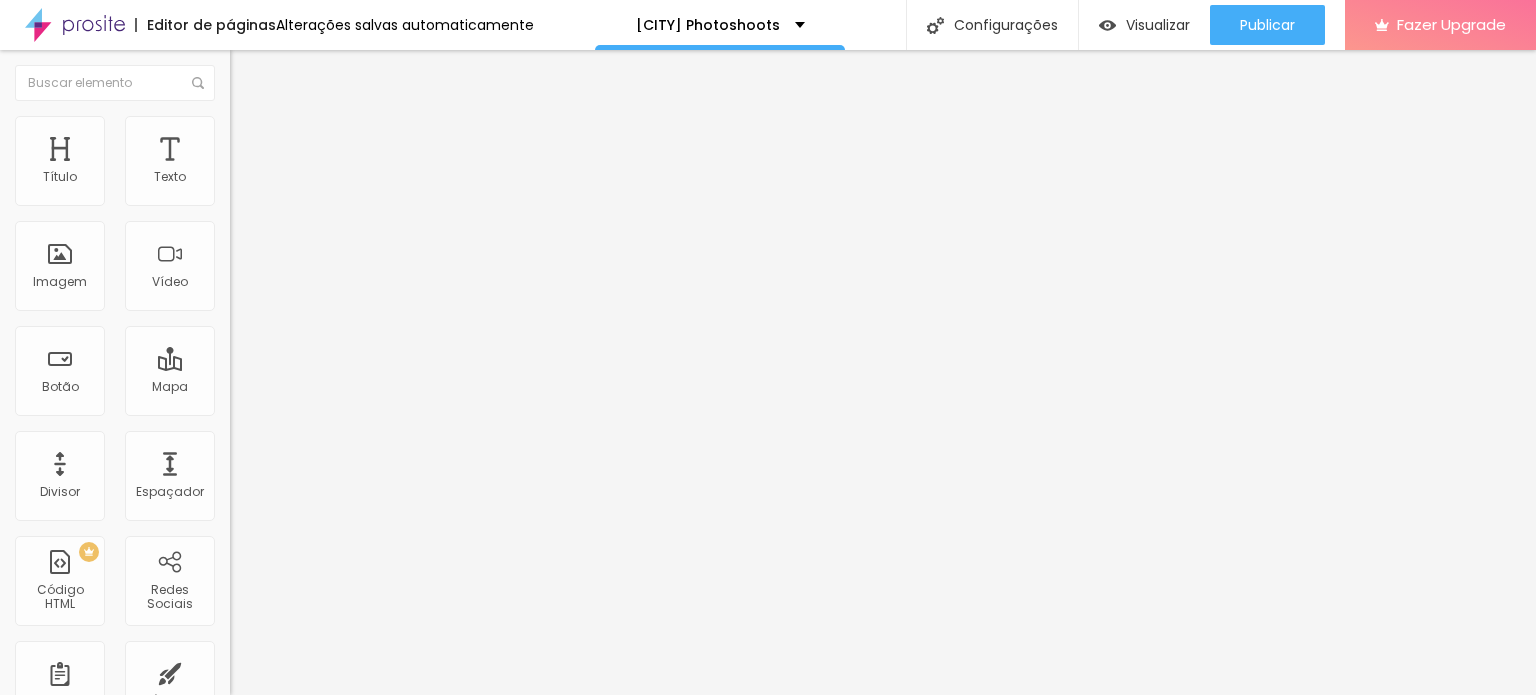 click on "Estilo" at bounding box center (263, 129) 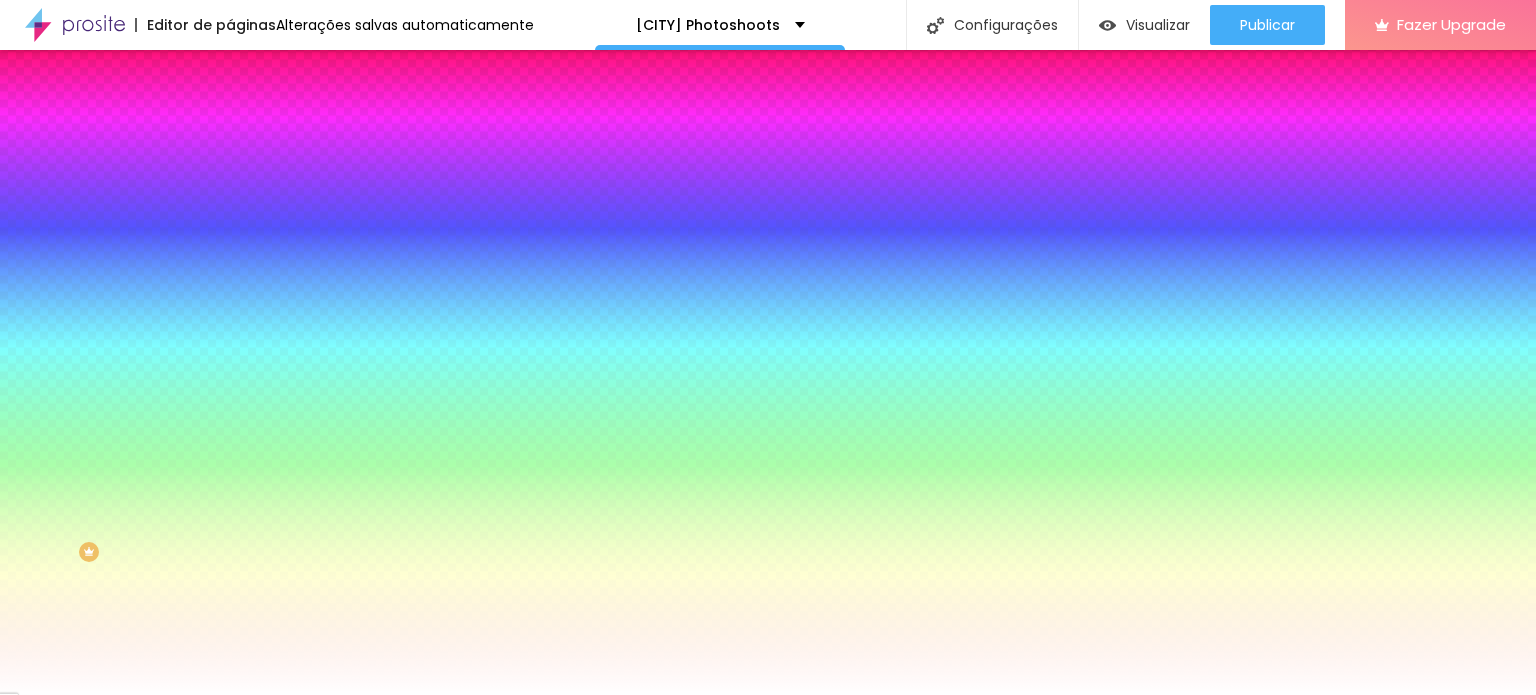 click 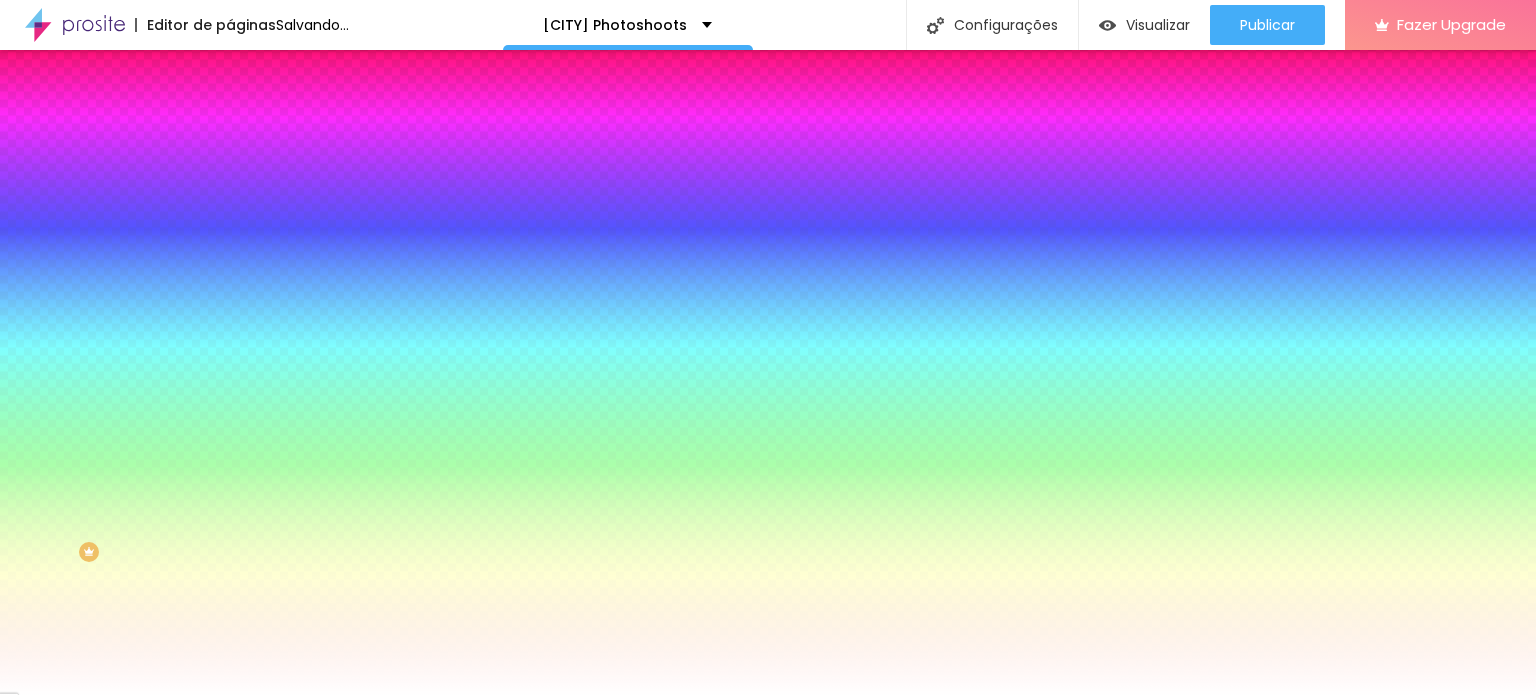click at bounding box center (768, 695) 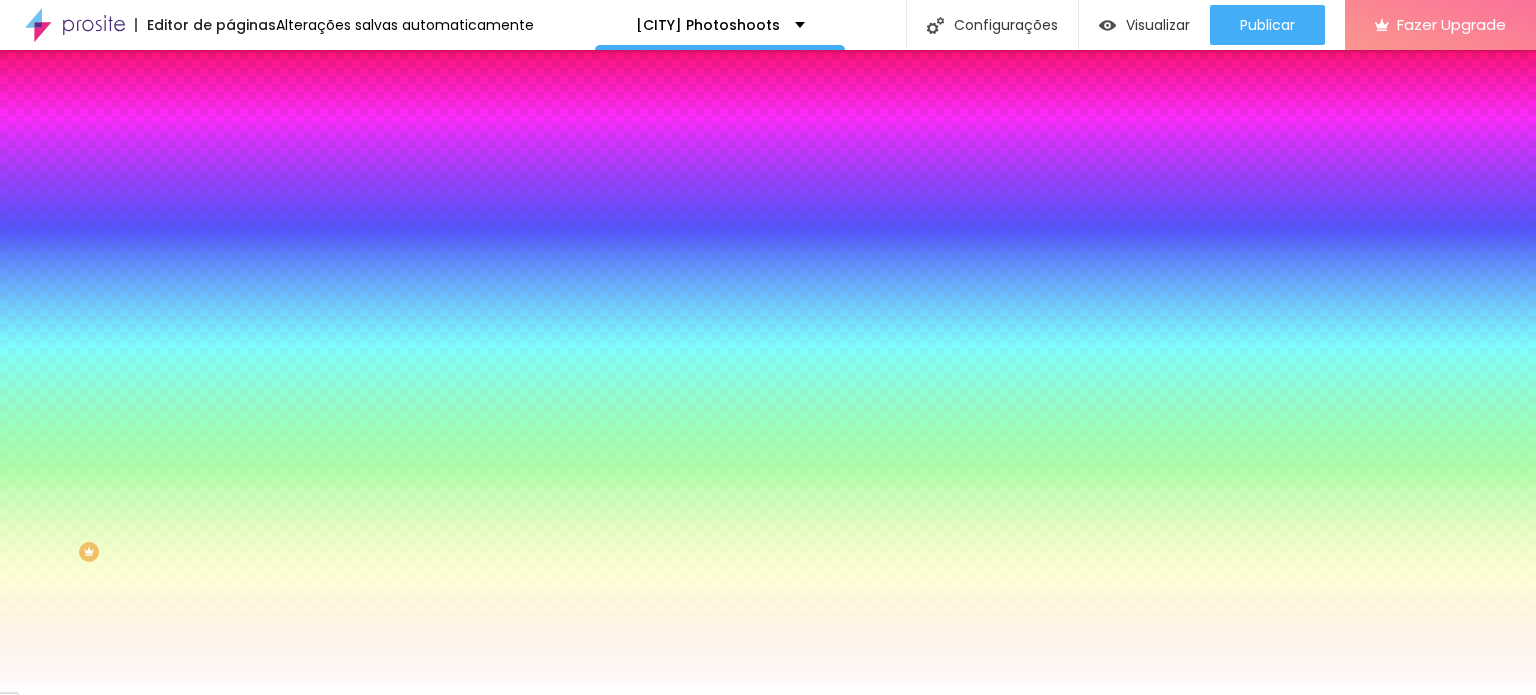 click on "Avançado" at bounding box center (345, 146) 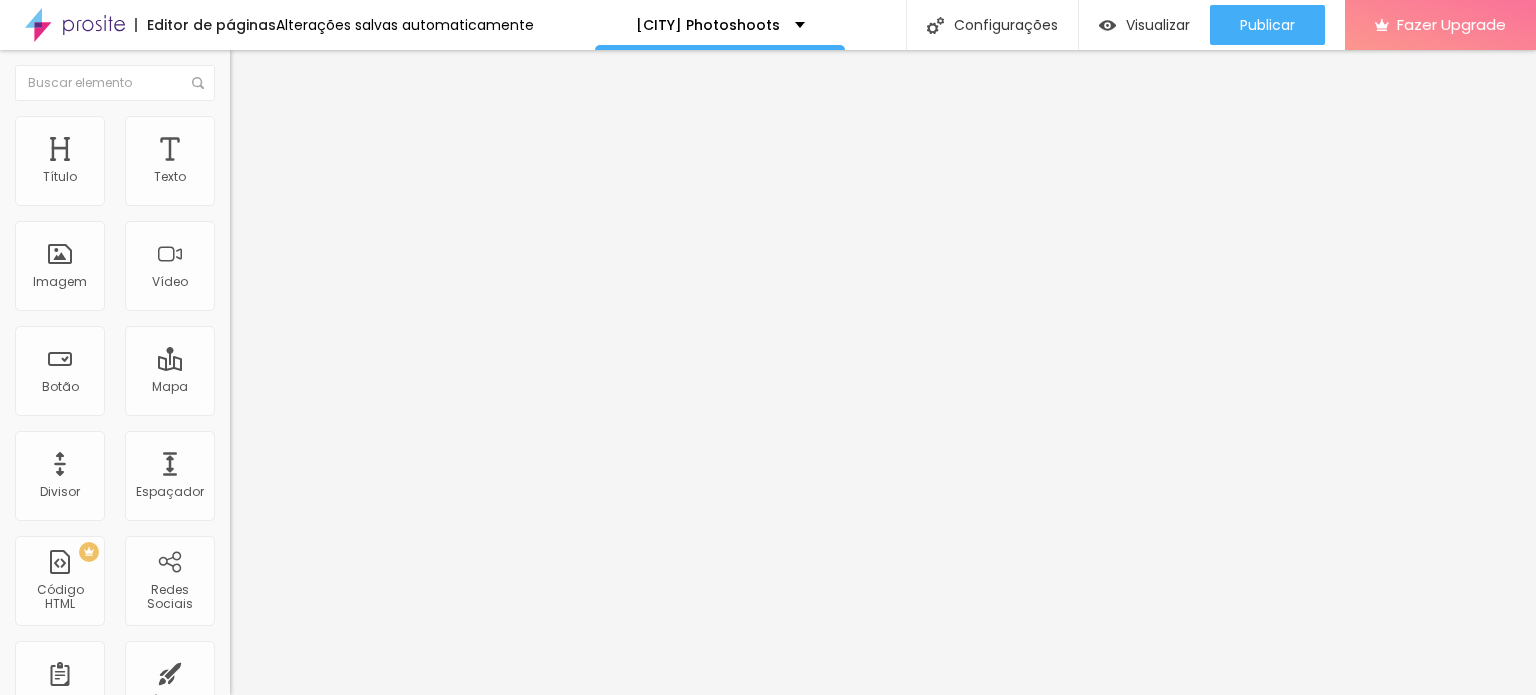 click on "Estilo" at bounding box center [263, 129] 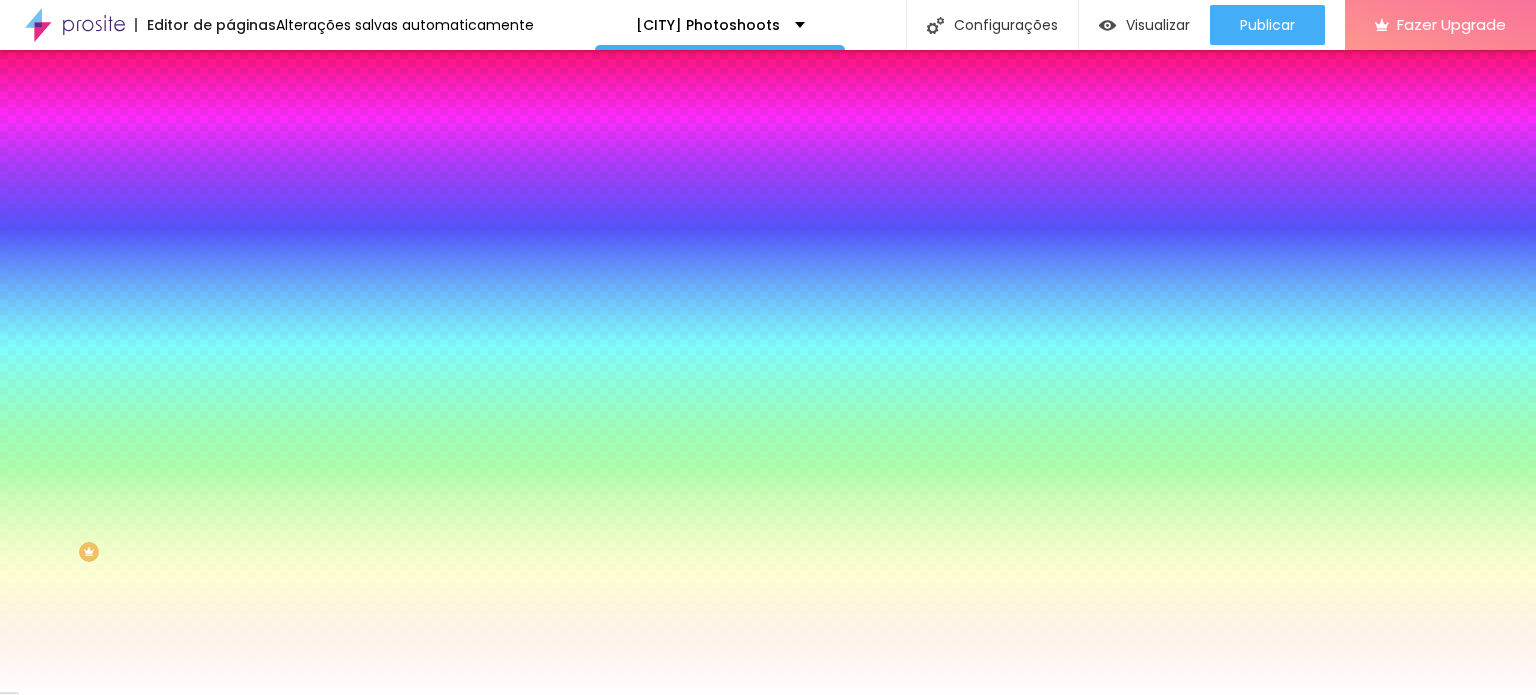 click at bounding box center [345, 680] 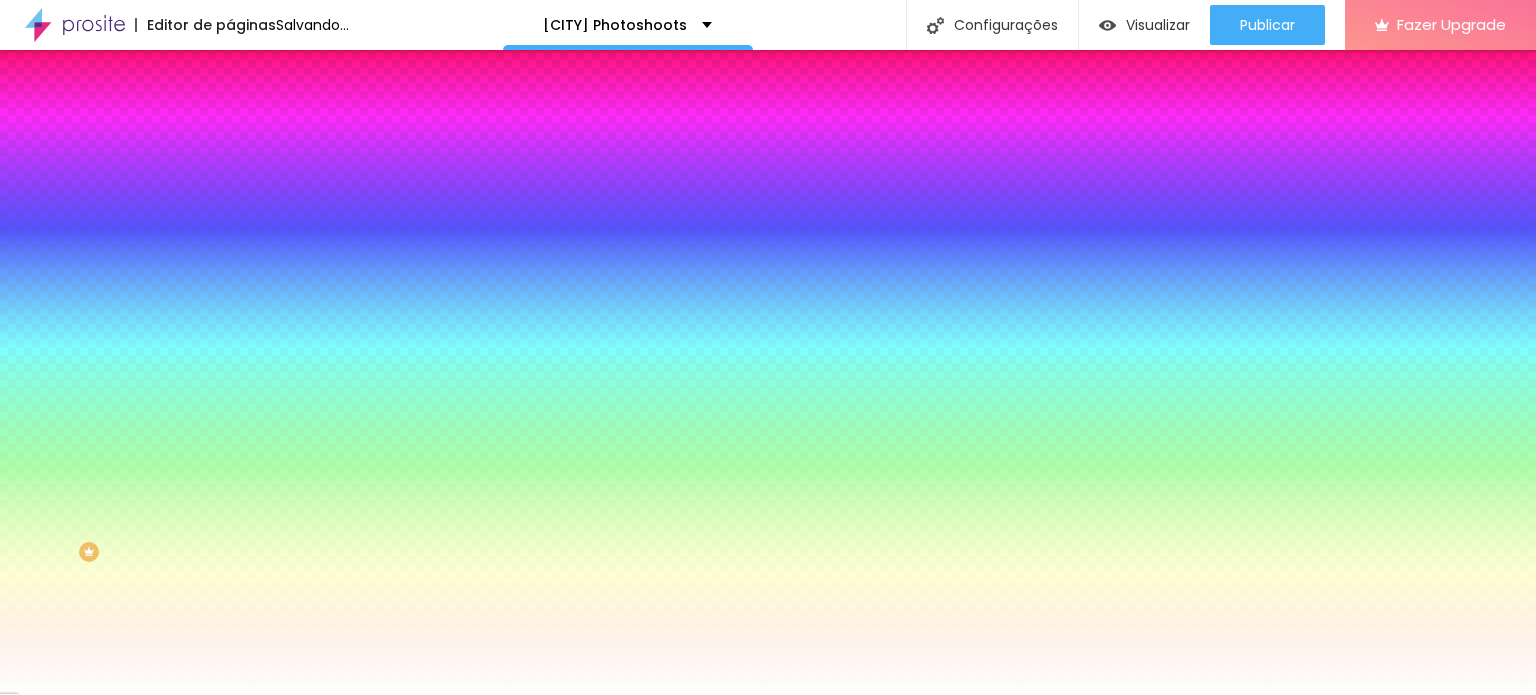 click at bounding box center [768, 347] 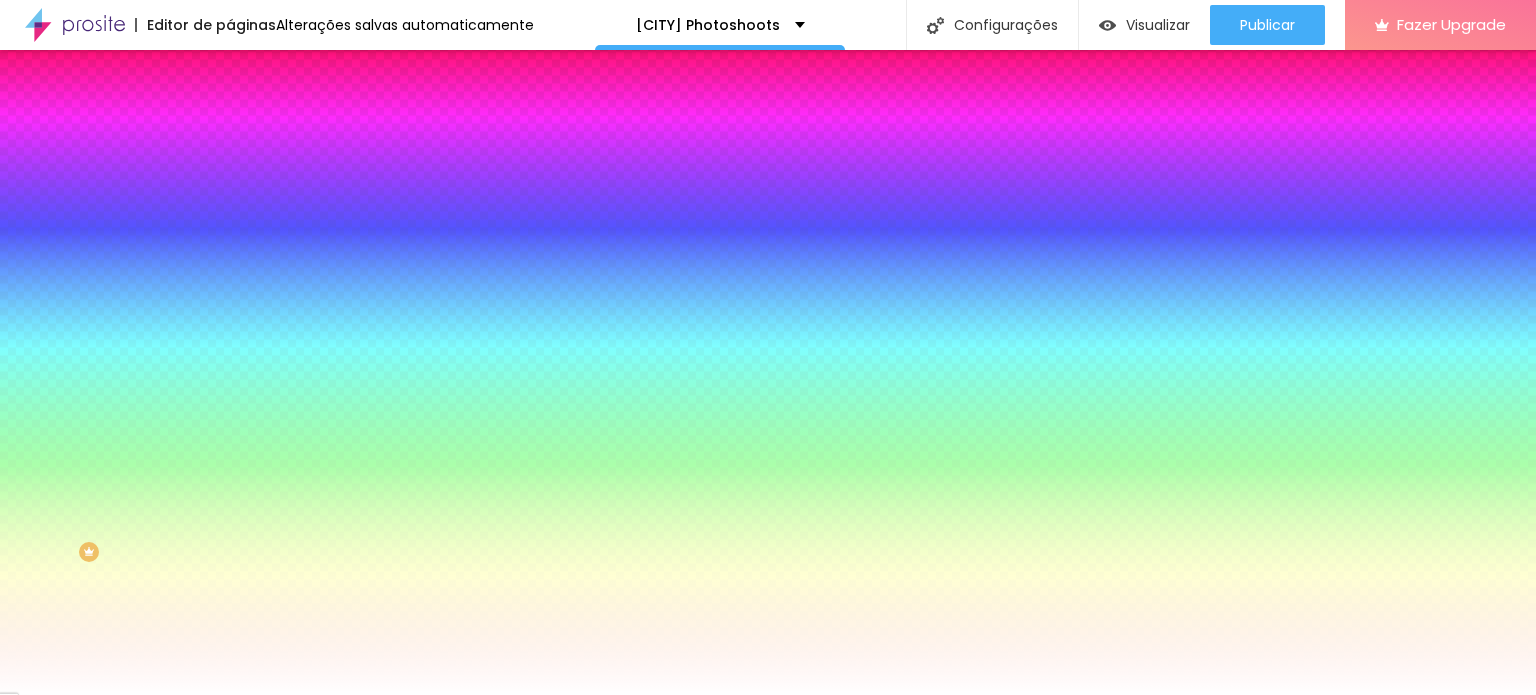 click at bounding box center [768, 347] 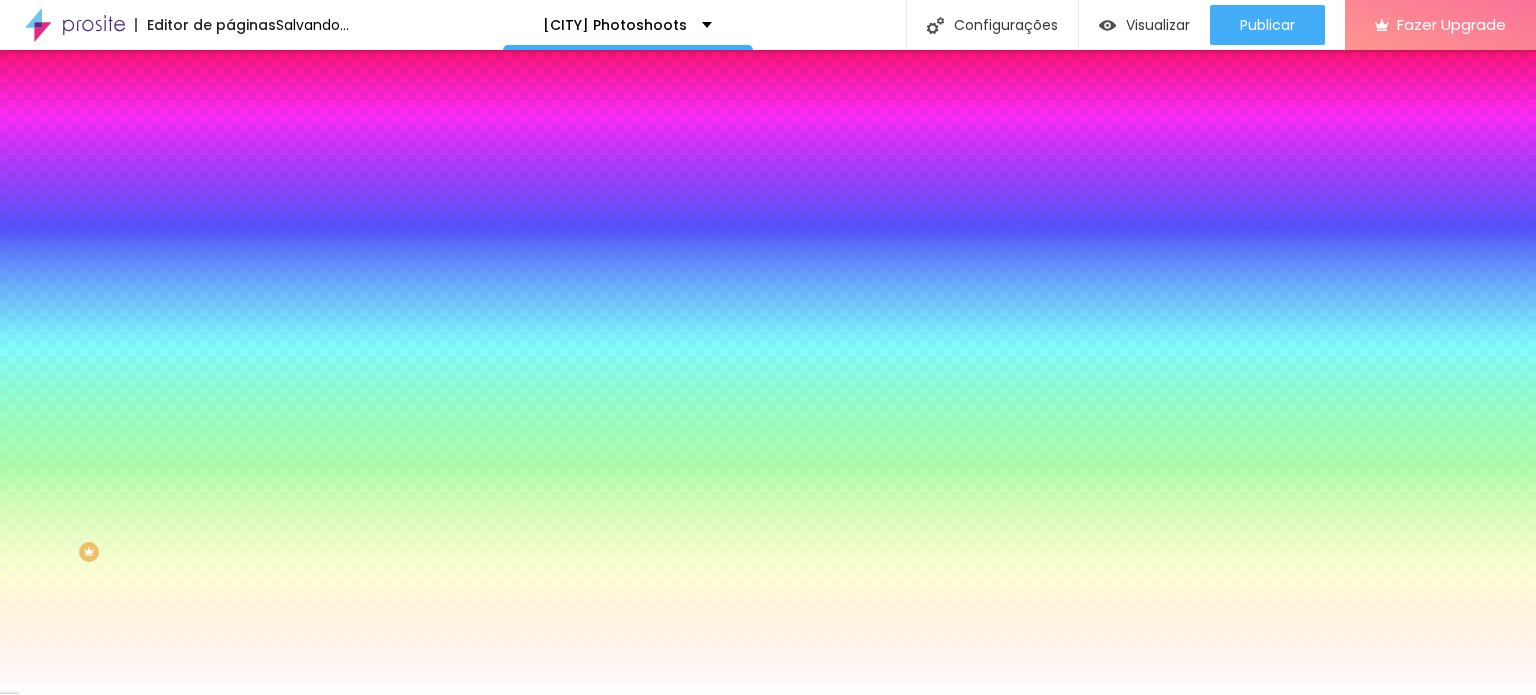 click at bounding box center (768, 347) 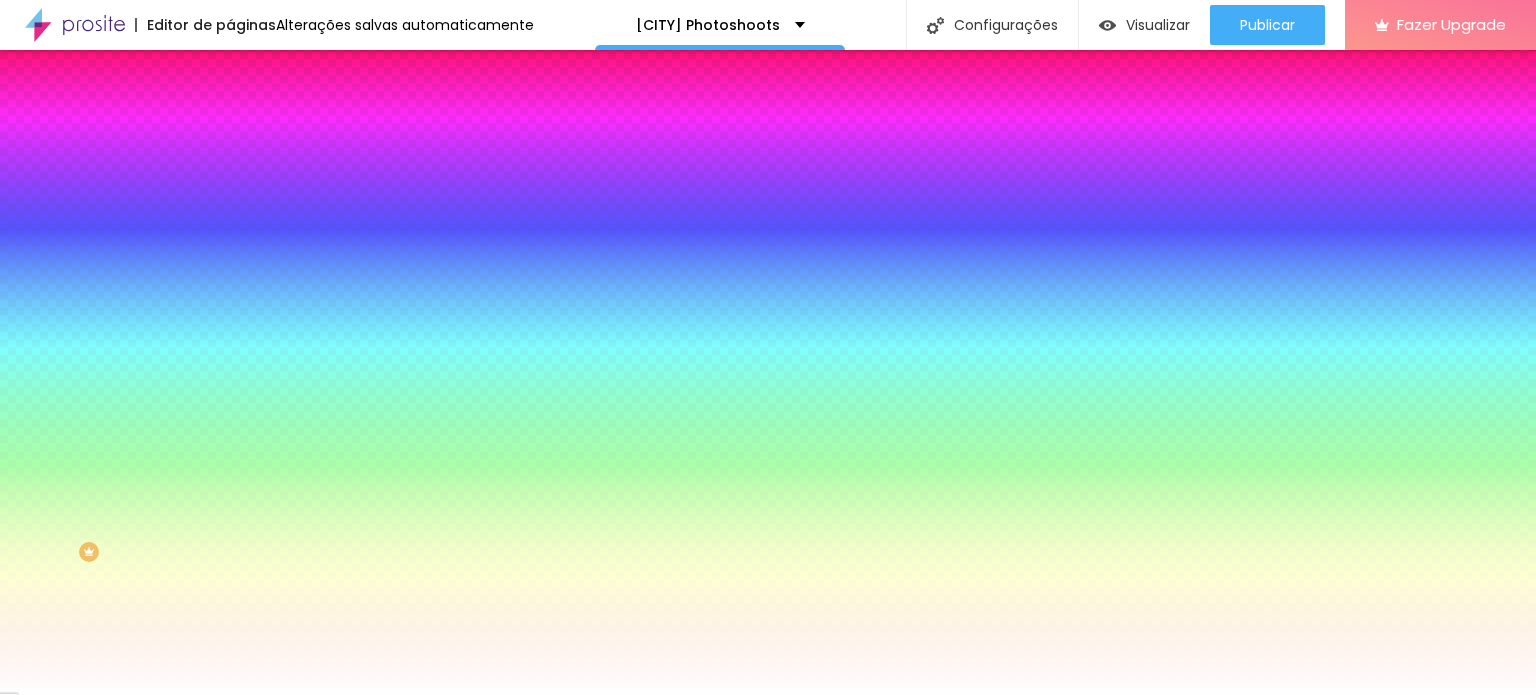 click at bounding box center (768, 347) 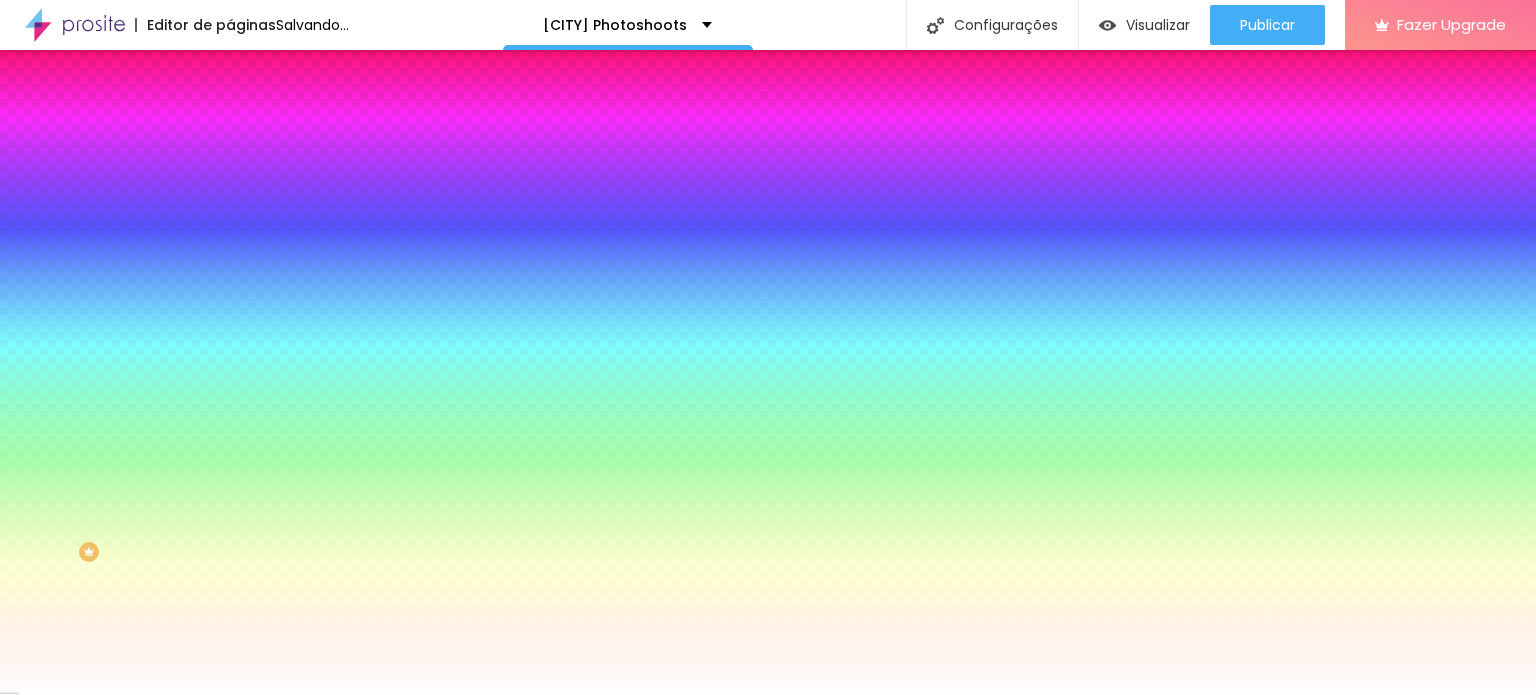 drag, startPoint x: 72, startPoint y: 485, endPoint x: 6, endPoint y: 439, distance: 80.44874 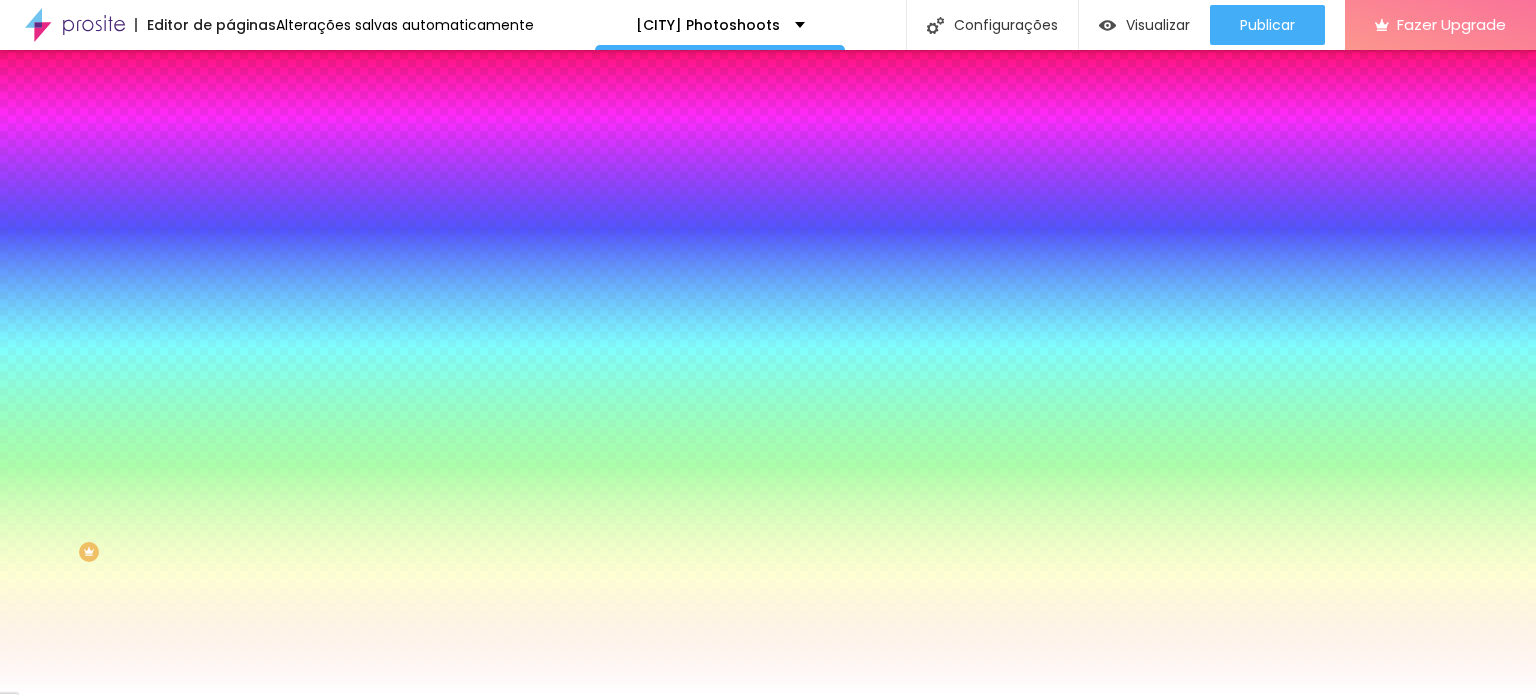 click at bounding box center [345, 680] 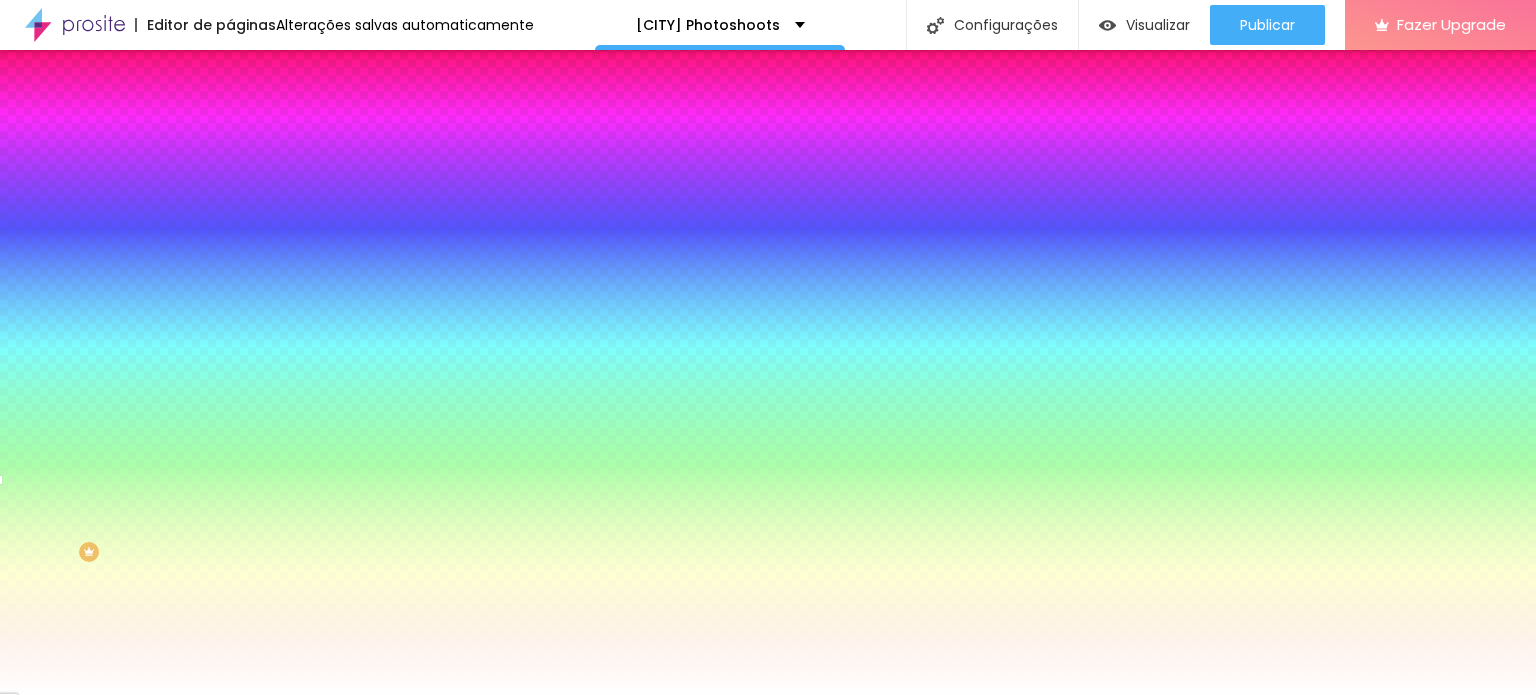 click at bounding box center [768, 347] 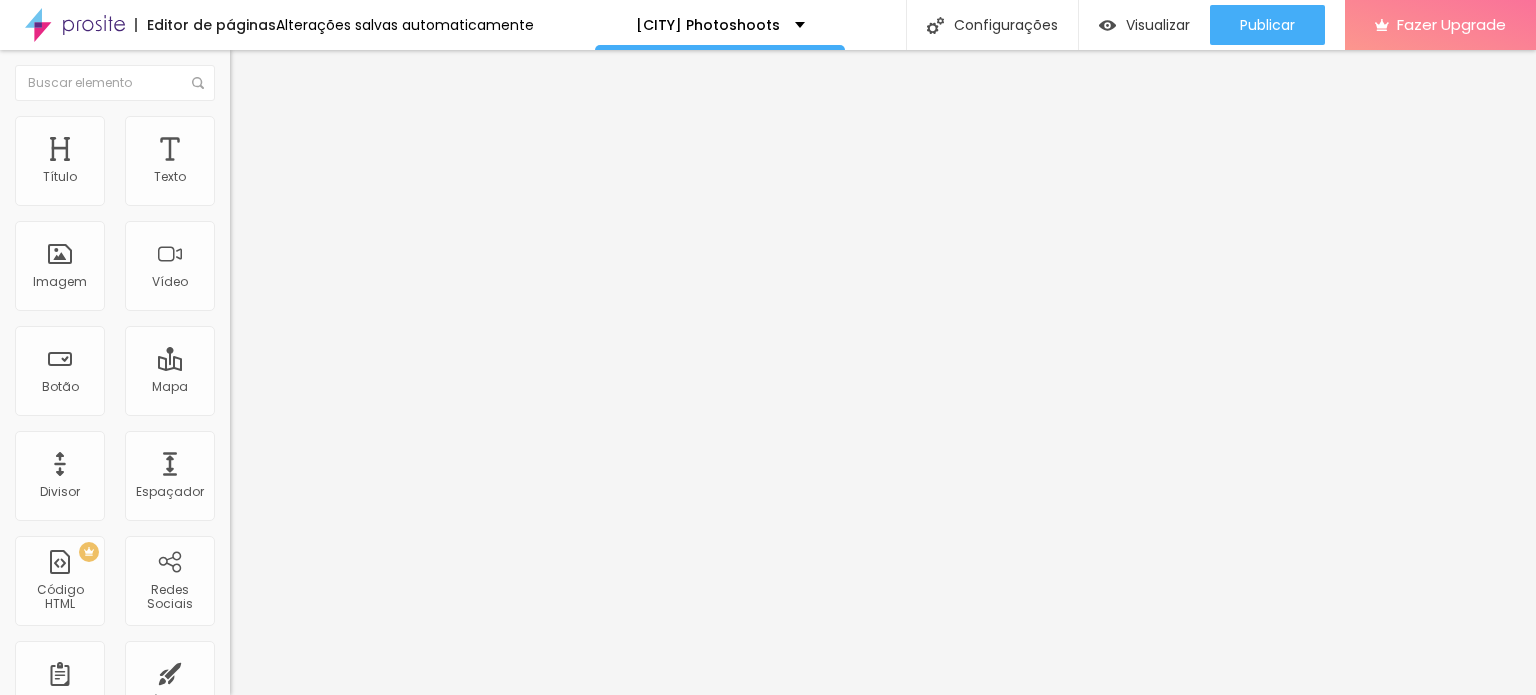 click on "Estilo" at bounding box center (263, 129) 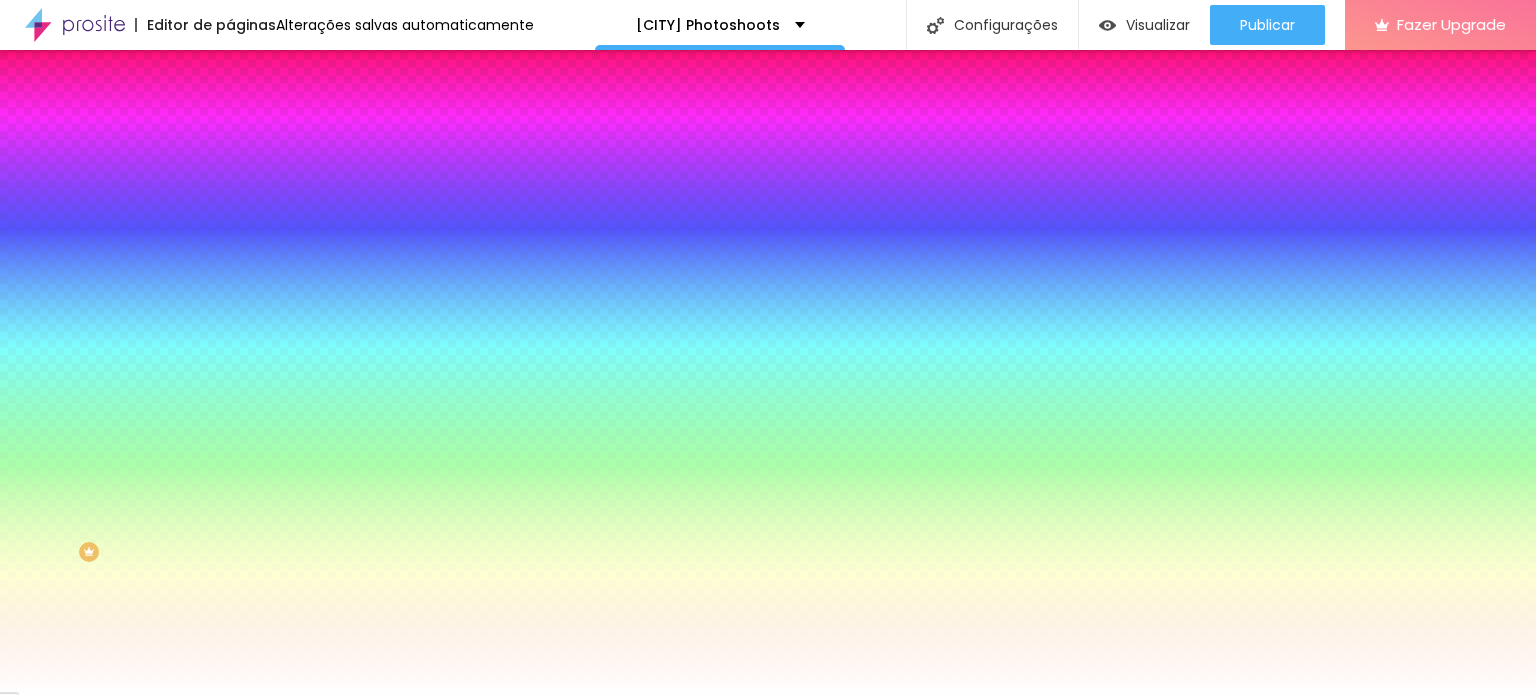 click 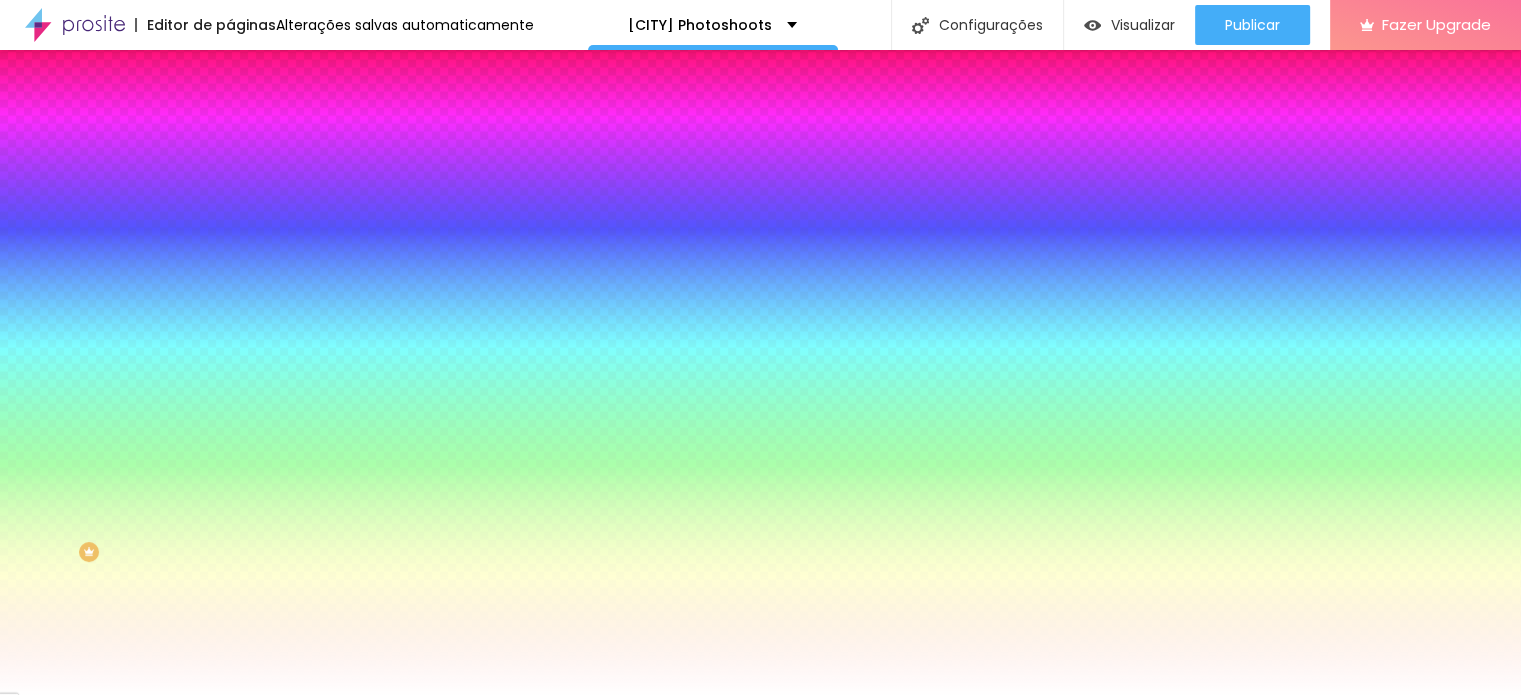 type on "3" 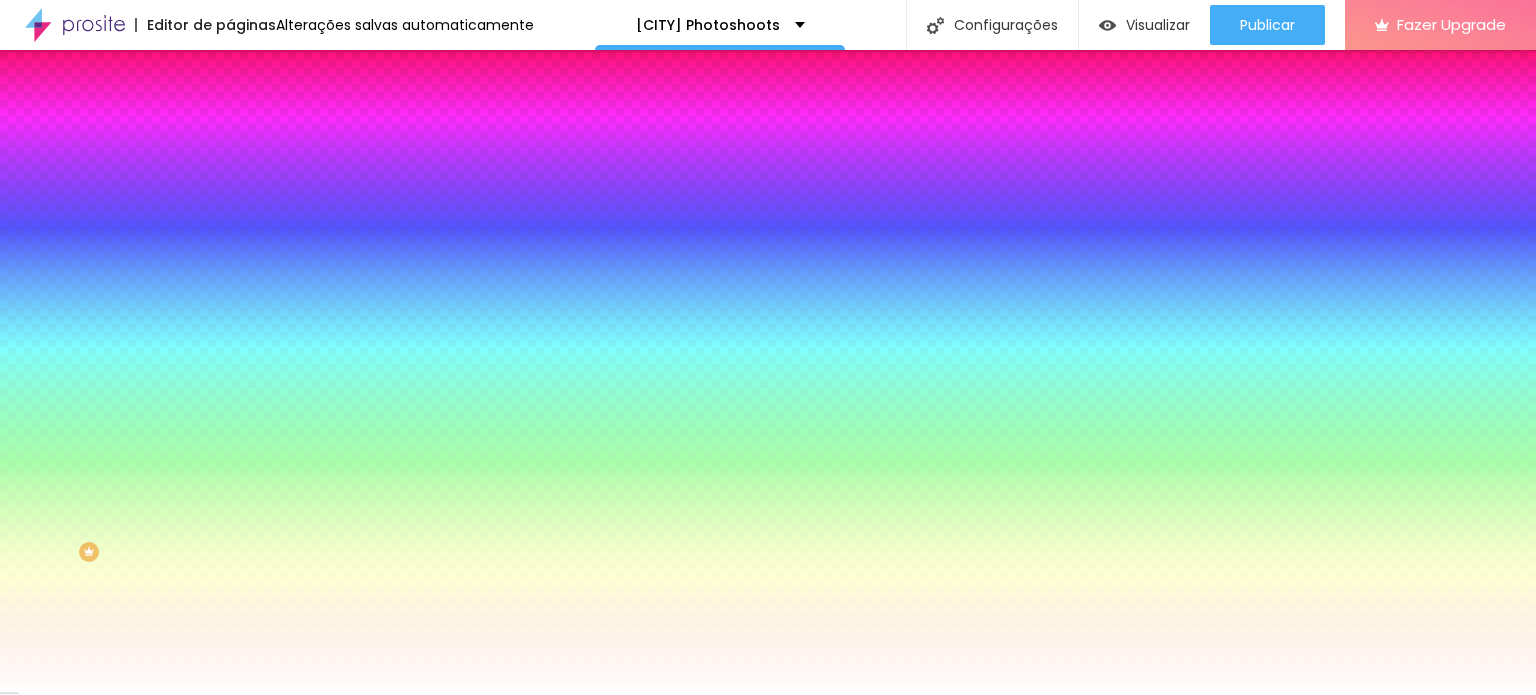 click at bounding box center [244, 799] 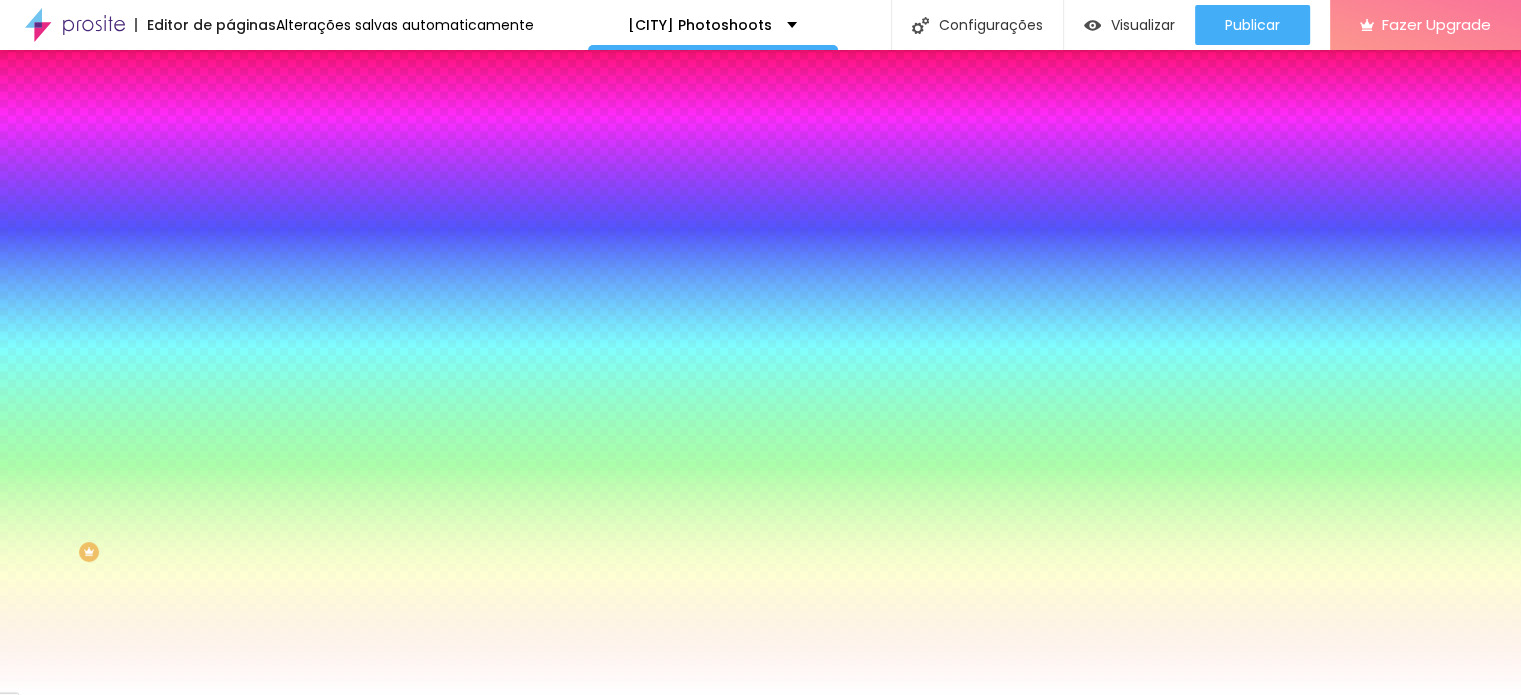 type on "0" 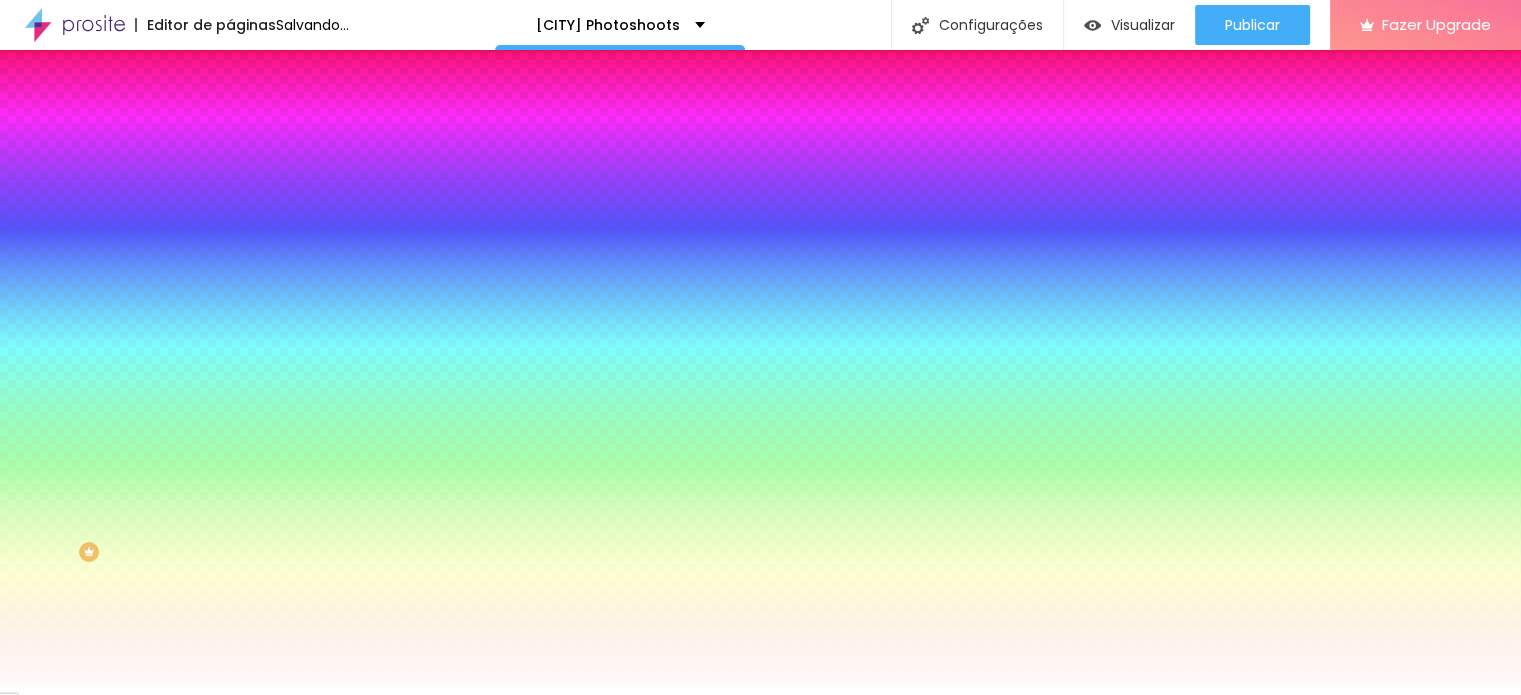 click at bounding box center [760, 695] 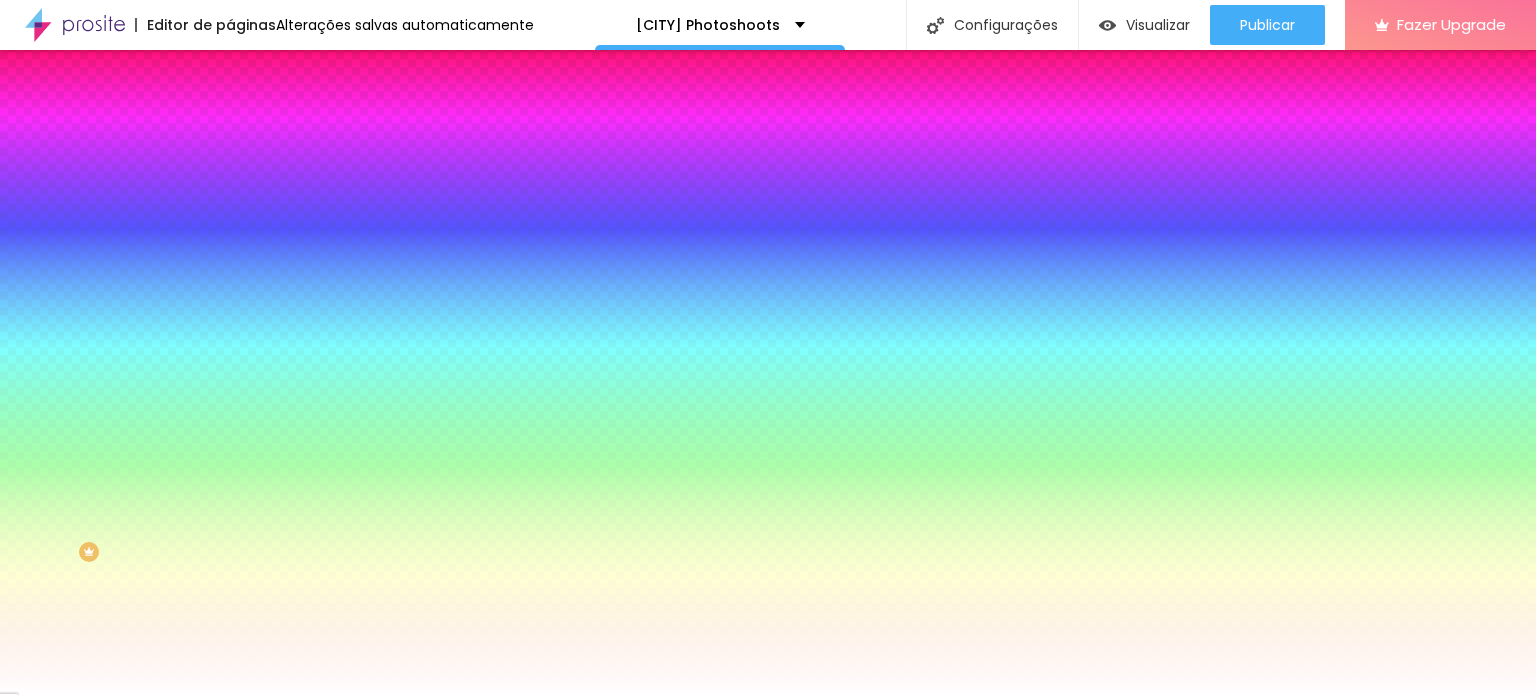 click at bounding box center (239, 145) 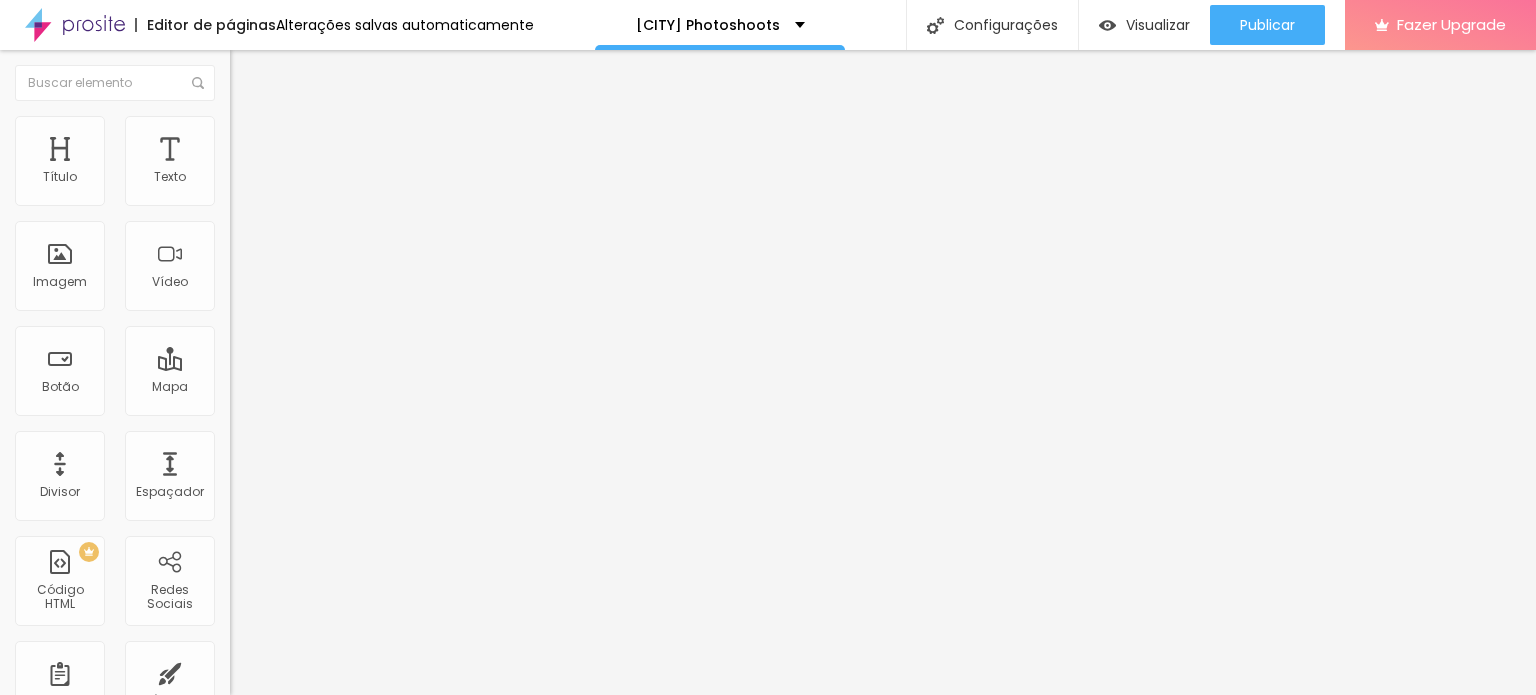 click on "Conteúdo" at bounding box center (345, 106) 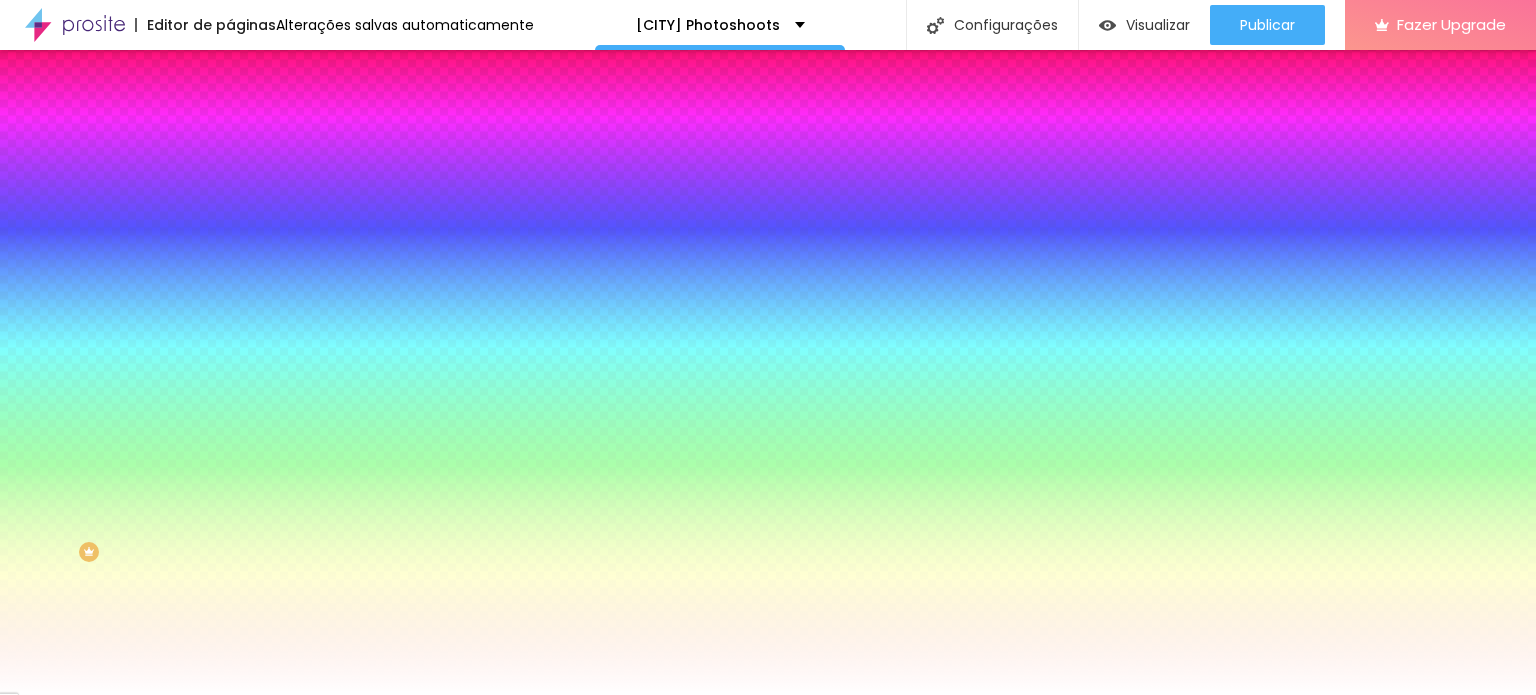 click at bounding box center (244, 311) 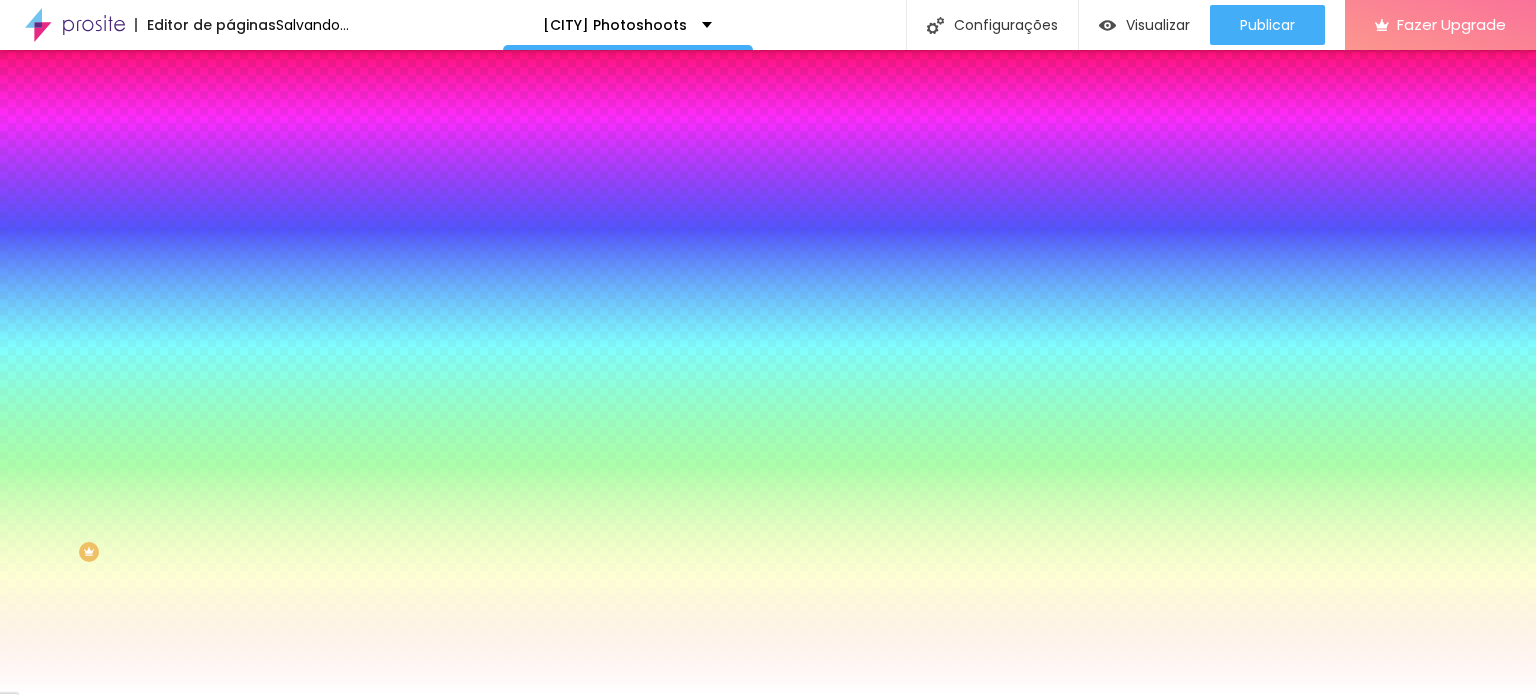 type on "18" 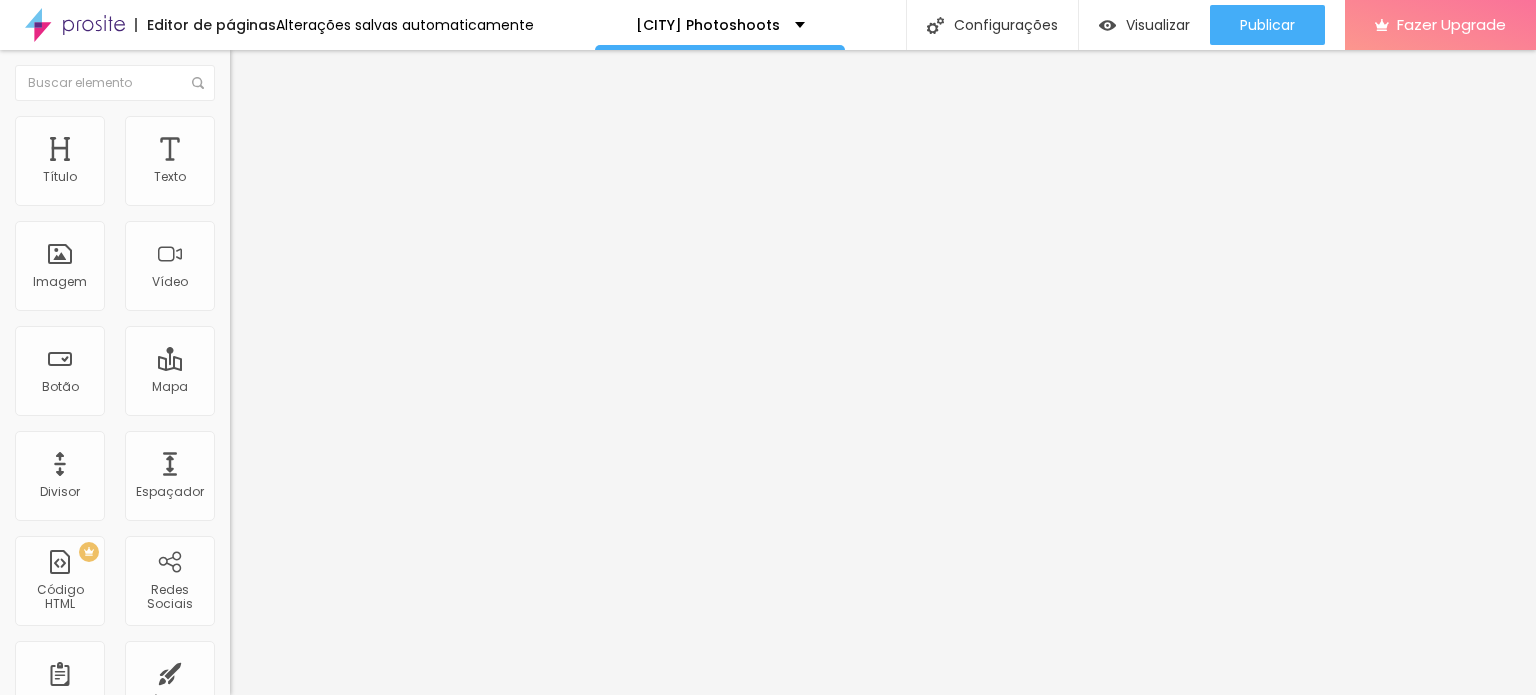 click on "Estilo" at bounding box center (345, 142) 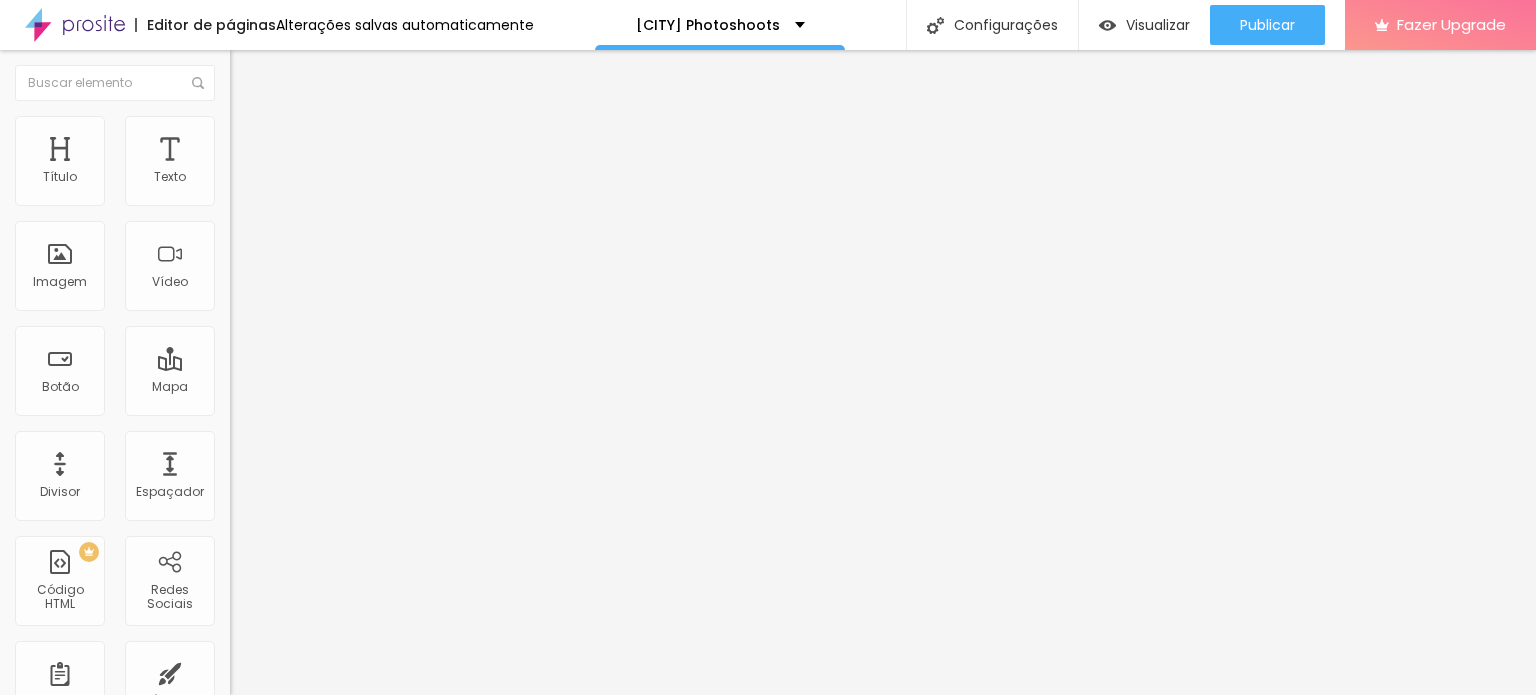 click on "Avançado" at bounding box center (345, 162) 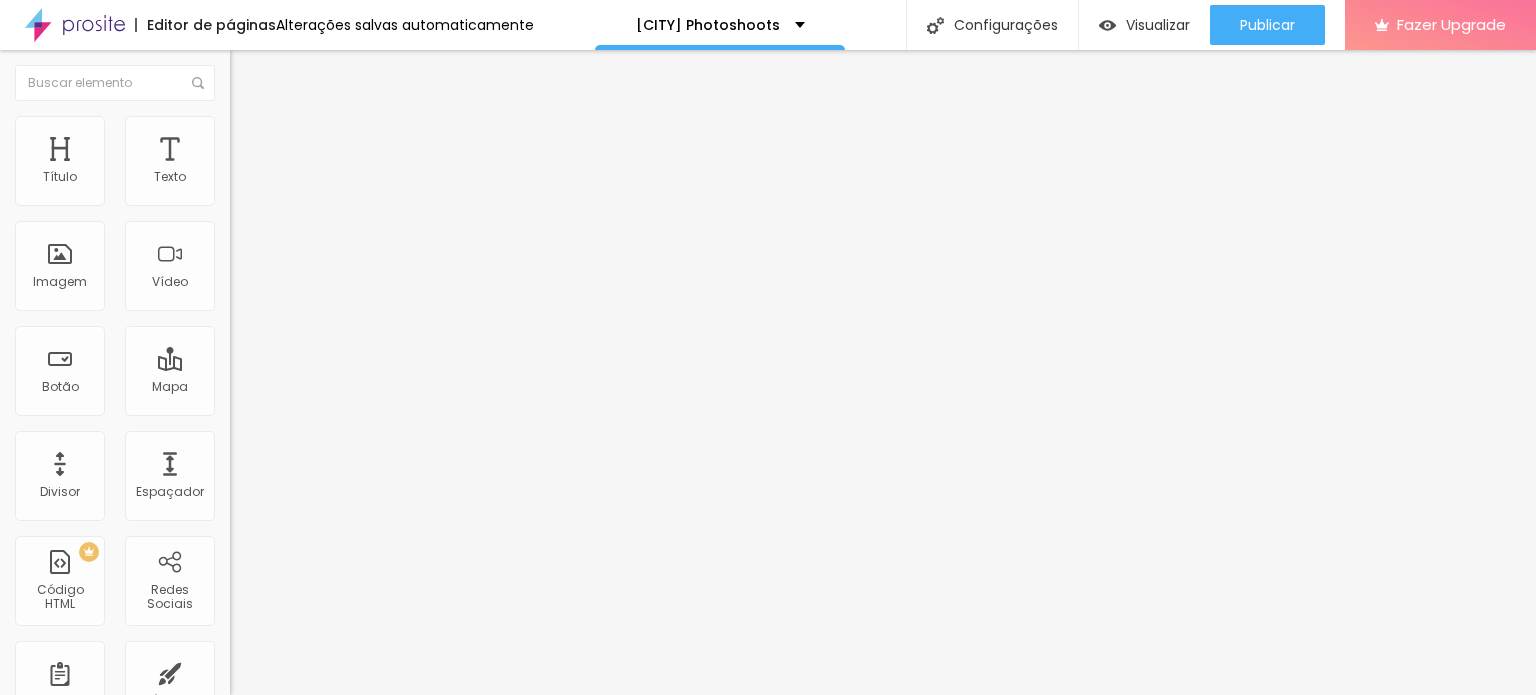 click on "Estilo" at bounding box center [345, 142] 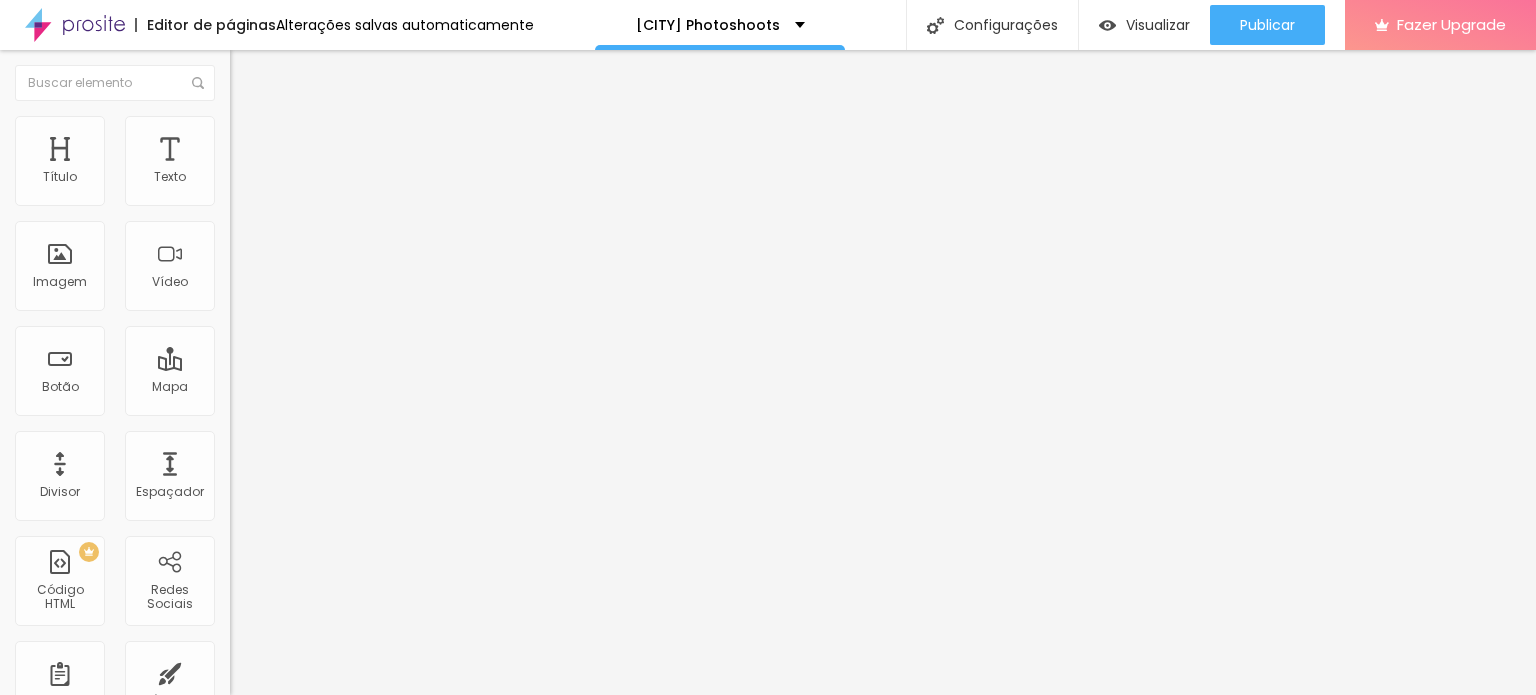 click on "Editar Botão do WhatsApp" at bounding box center (345, 81) 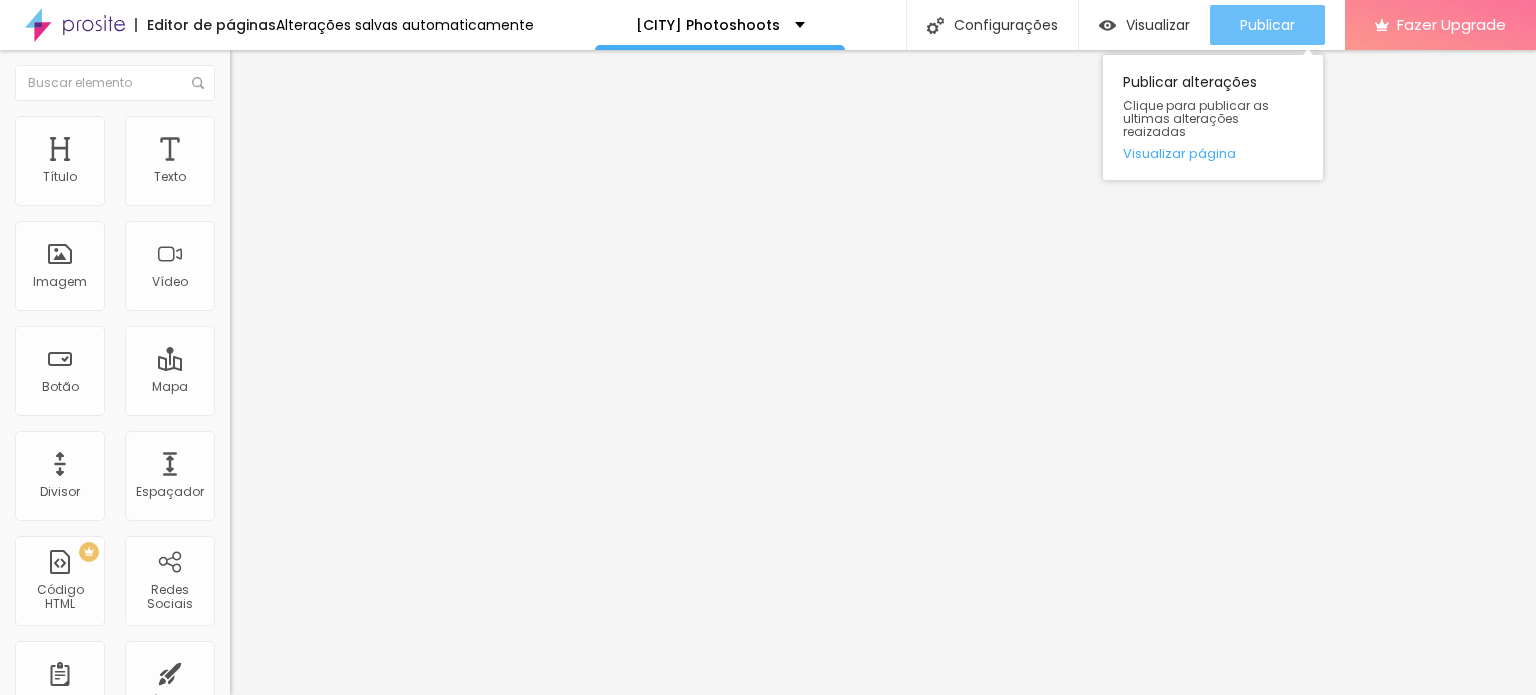click on "Publicar" at bounding box center (1267, 25) 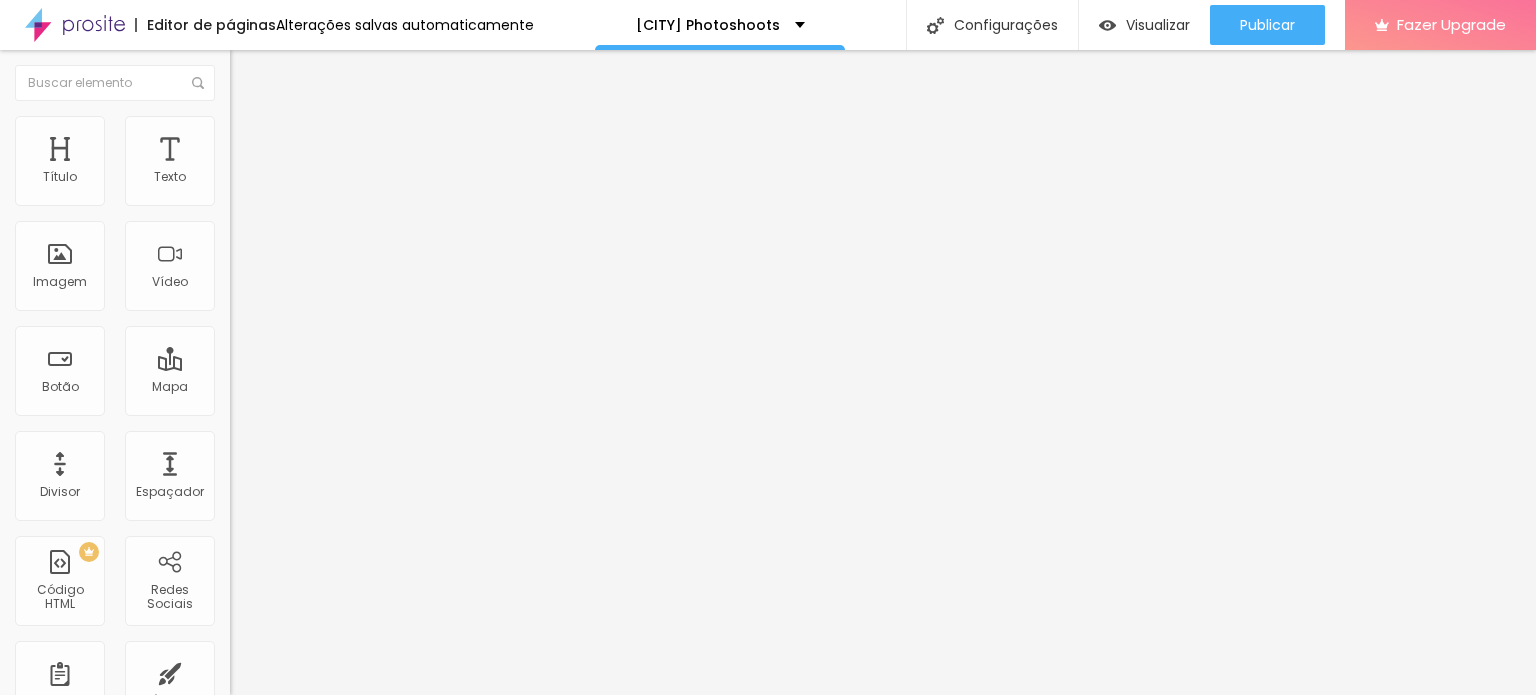 click on "Trocar imagem" at bounding box center (284, 163) 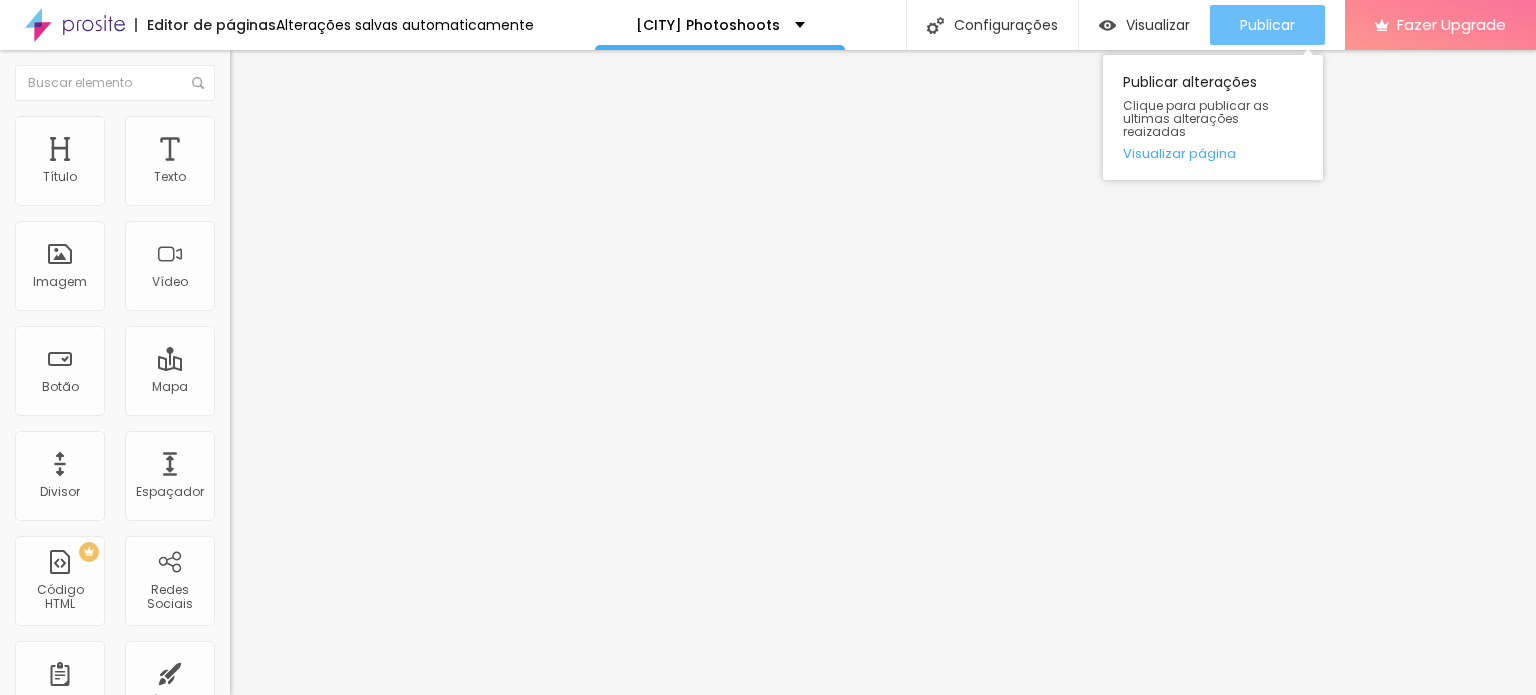 click on "Publicar" at bounding box center [1267, 25] 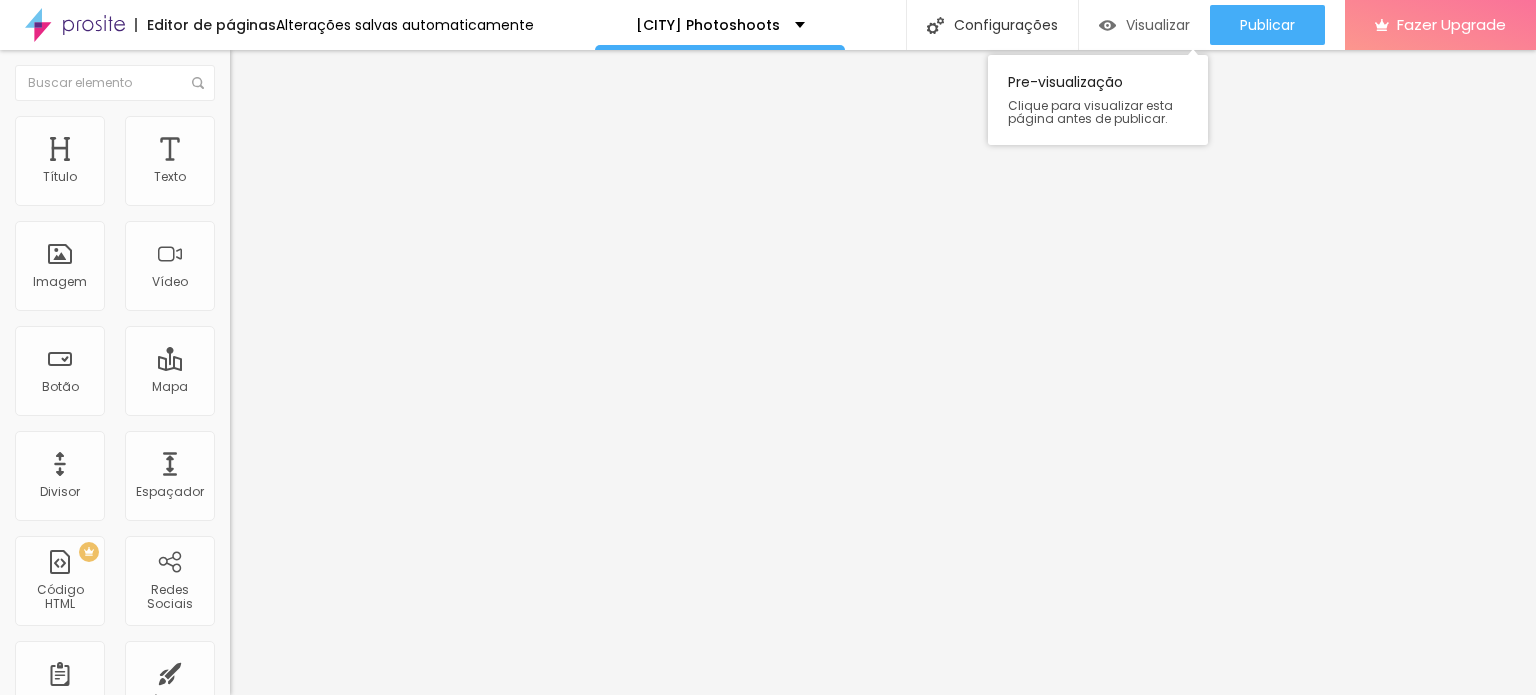 click on "Visualizar" at bounding box center (1158, 25) 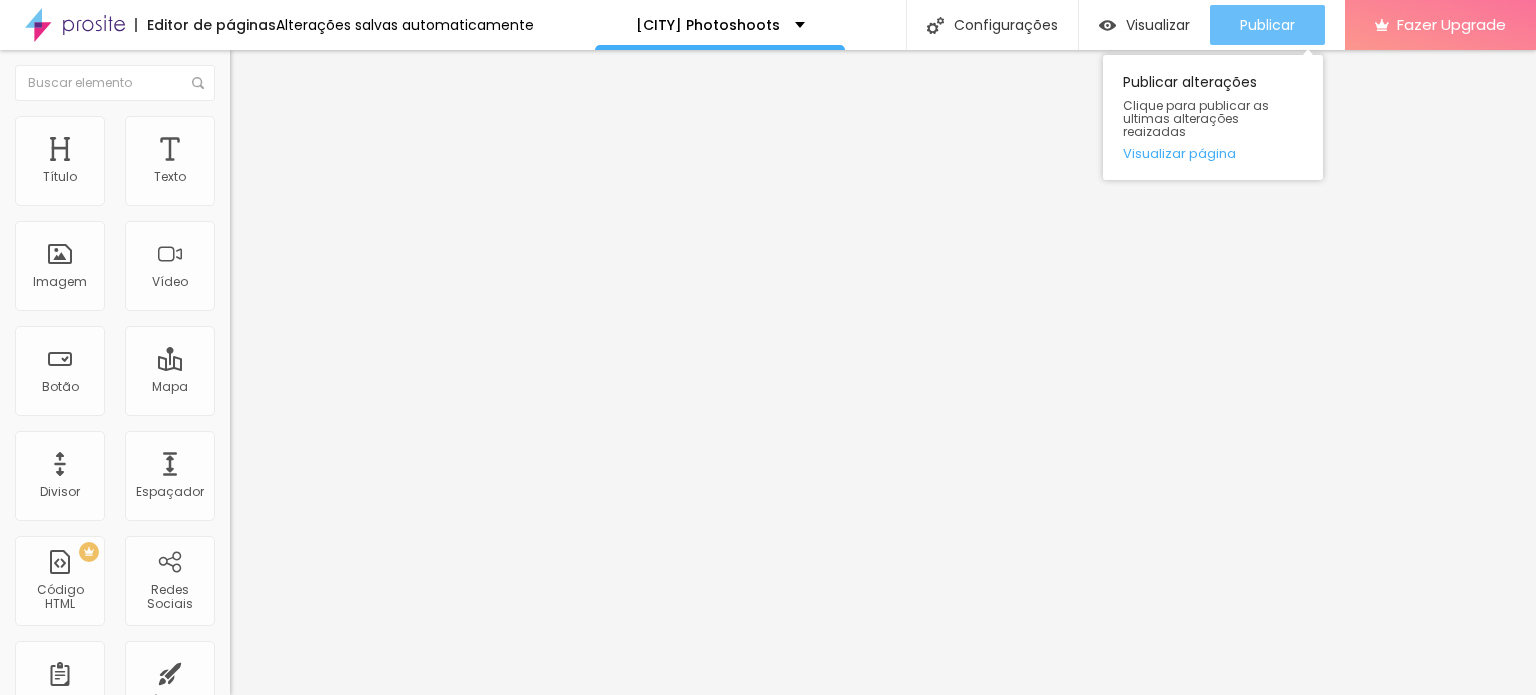 click on "Publicar" at bounding box center (1267, 25) 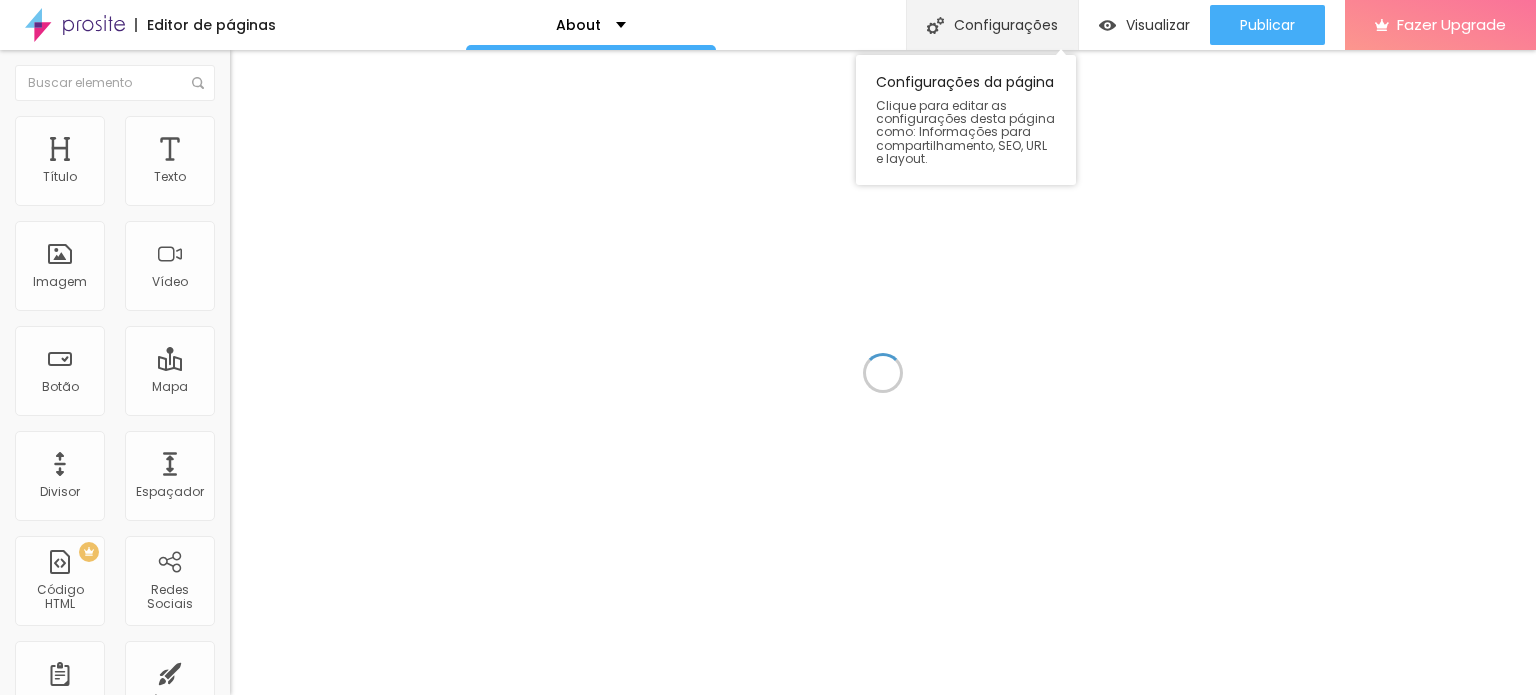 scroll, scrollTop: 0, scrollLeft: 0, axis: both 